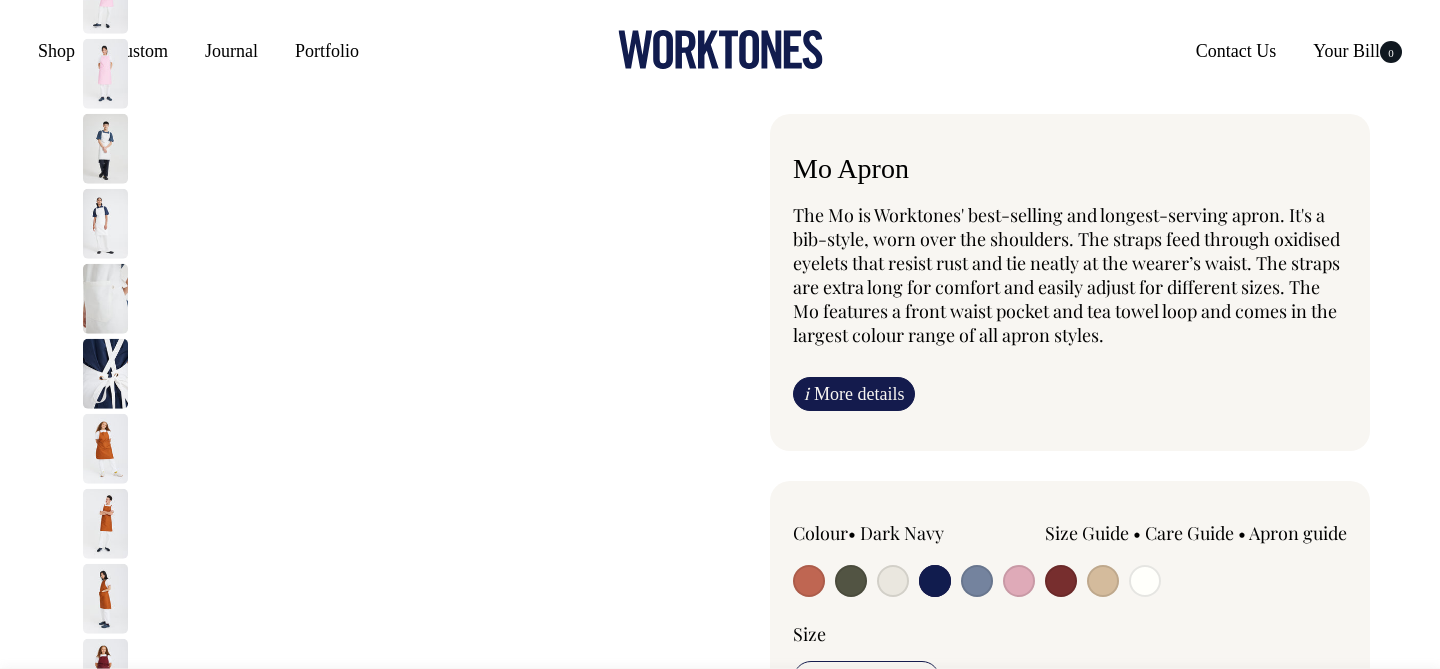 scroll, scrollTop: 0, scrollLeft: 0, axis: both 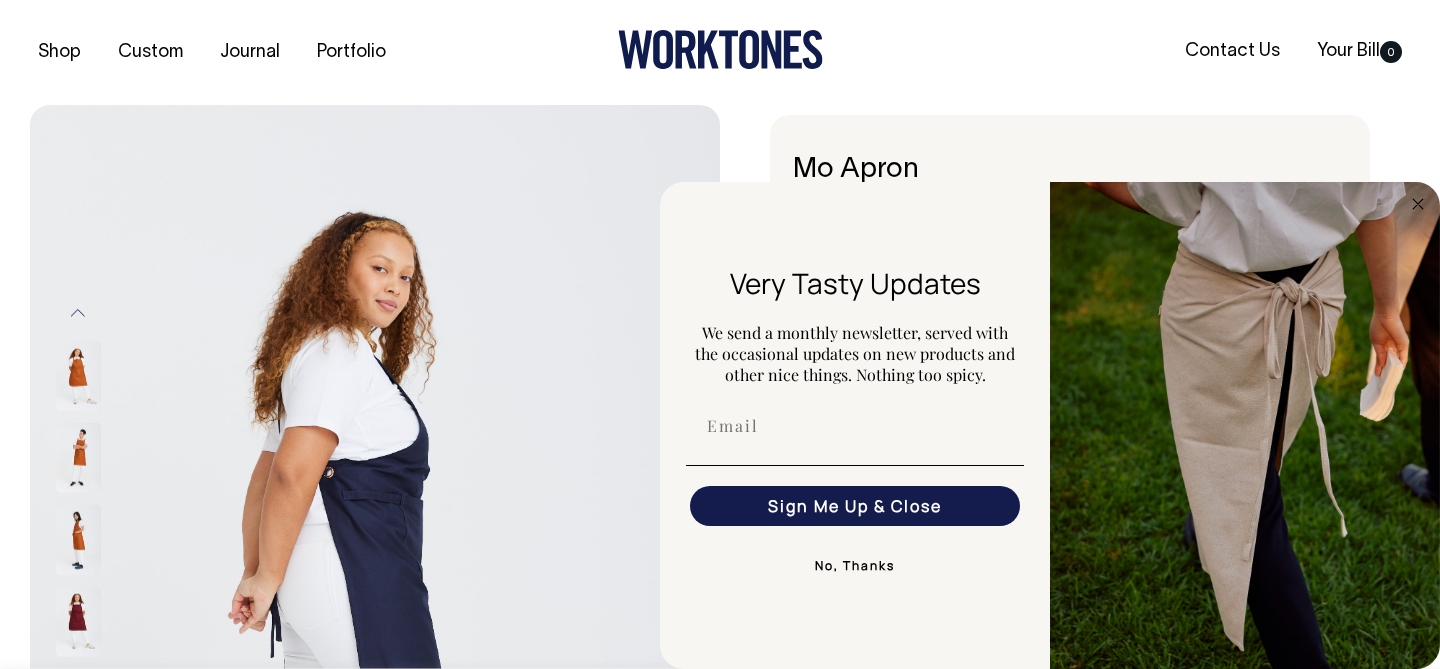 click on "No, Thanks" at bounding box center (855, 506) 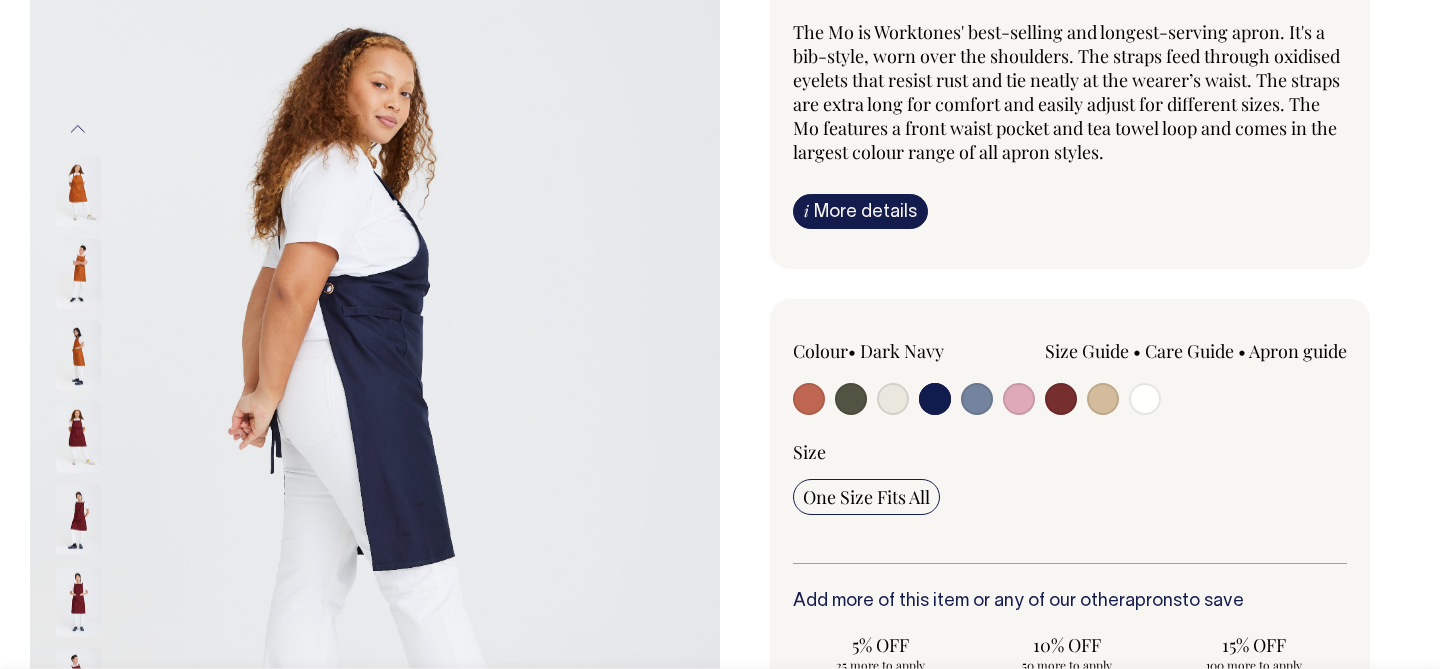 scroll, scrollTop: 185, scrollLeft: 0, axis: vertical 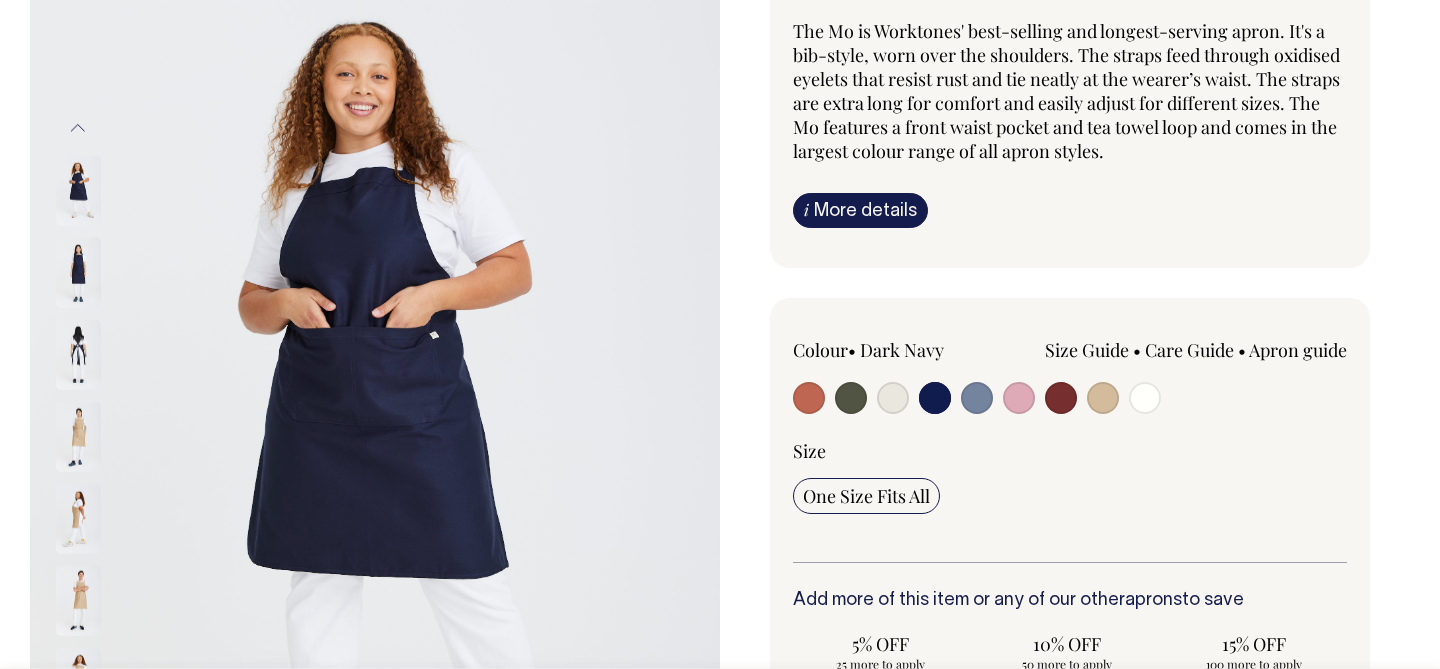 click at bounding box center [78, 273] 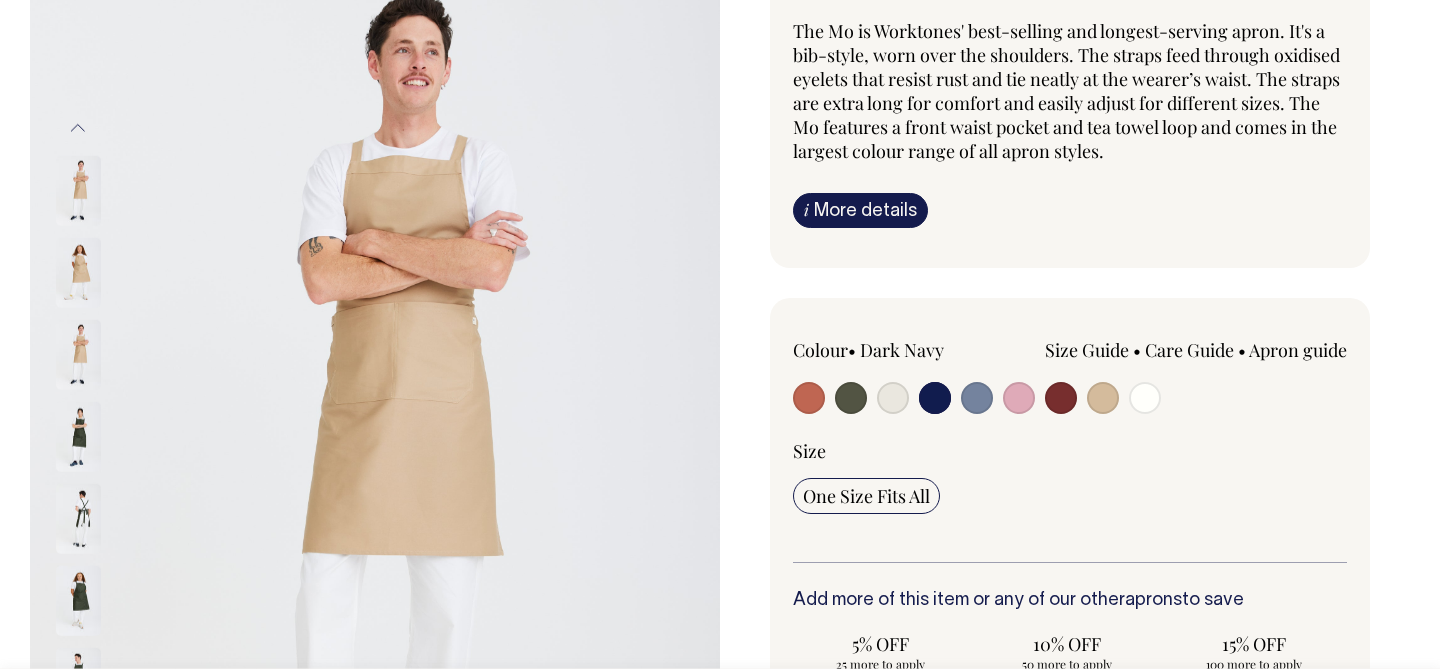 click on "Previous" at bounding box center (78, 127) 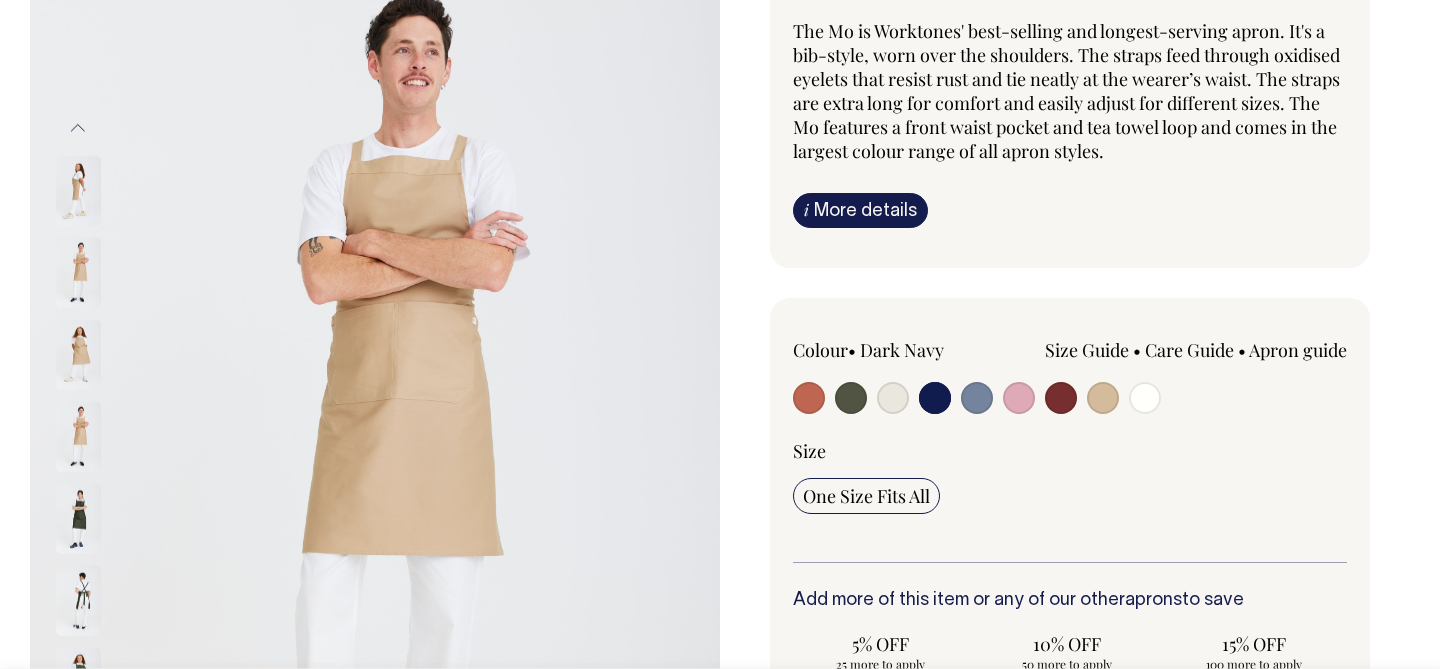 click on "Previous" at bounding box center (78, 127) 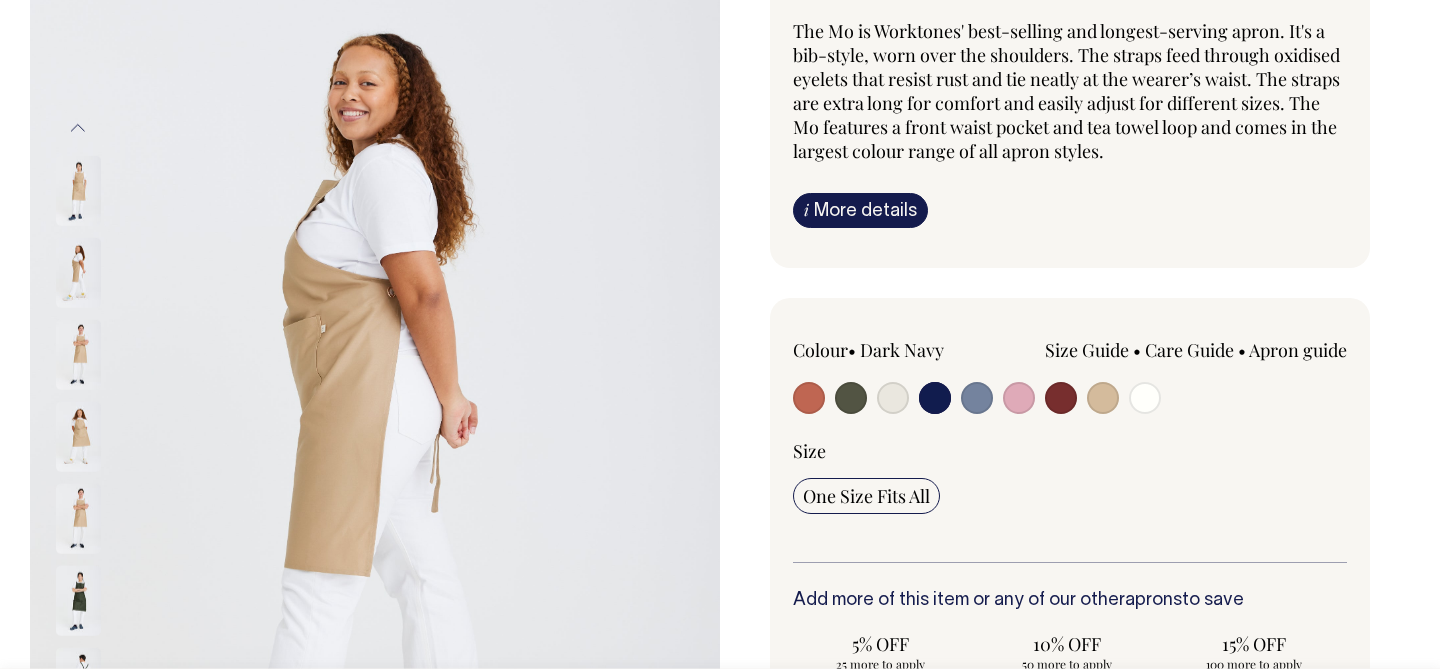 click on "Previous" at bounding box center [78, 127] 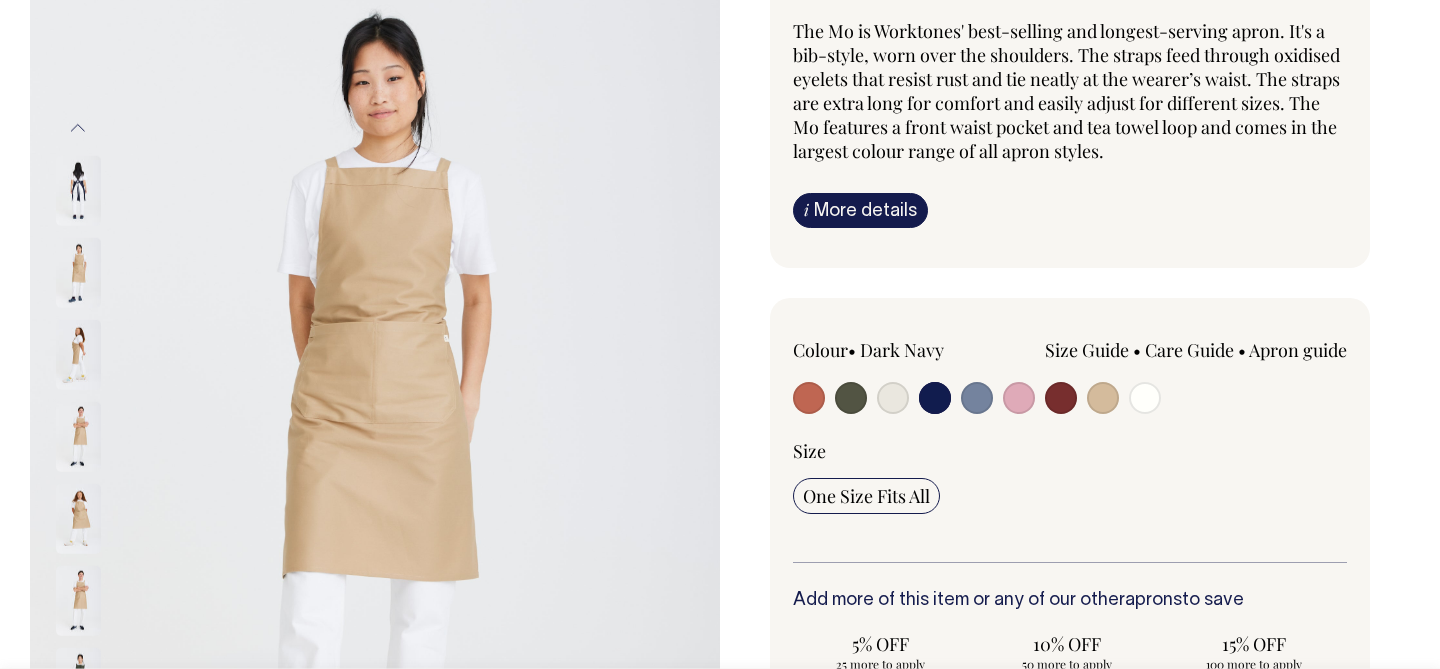 click on "Previous" at bounding box center [78, 127] 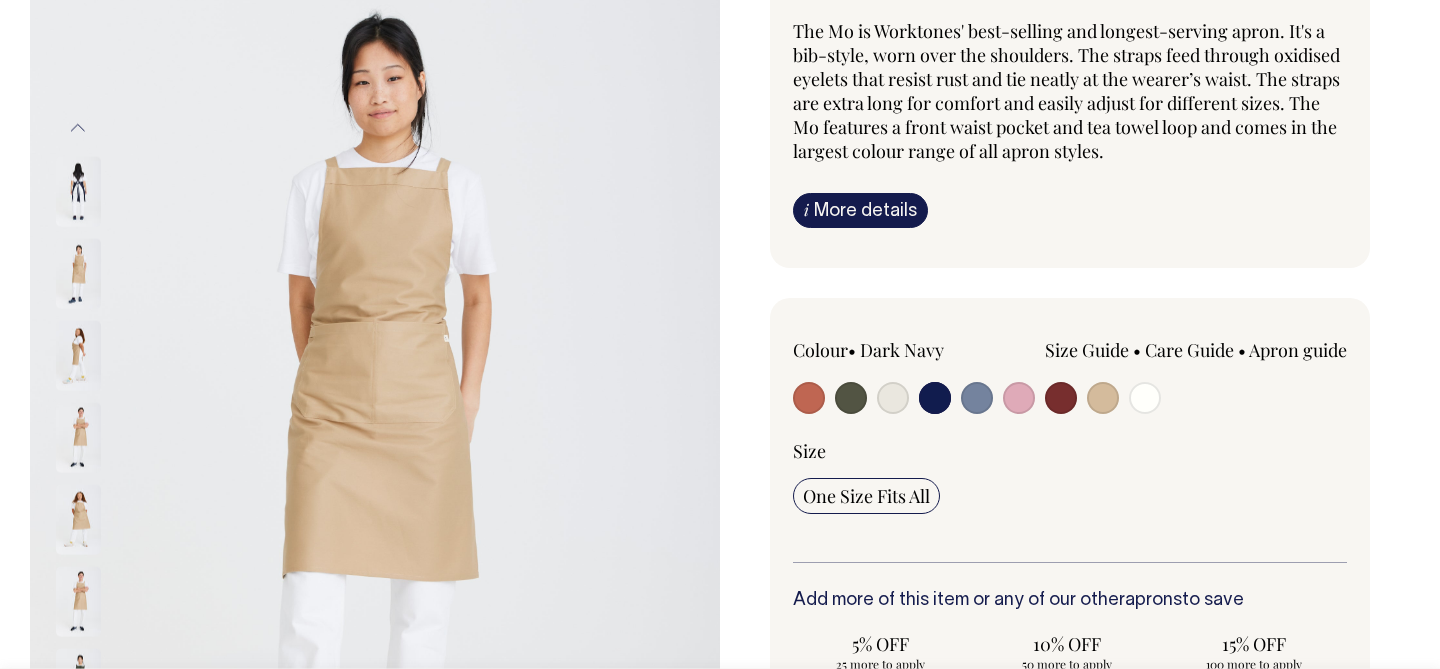 click on "Previous" at bounding box center (78, 128) 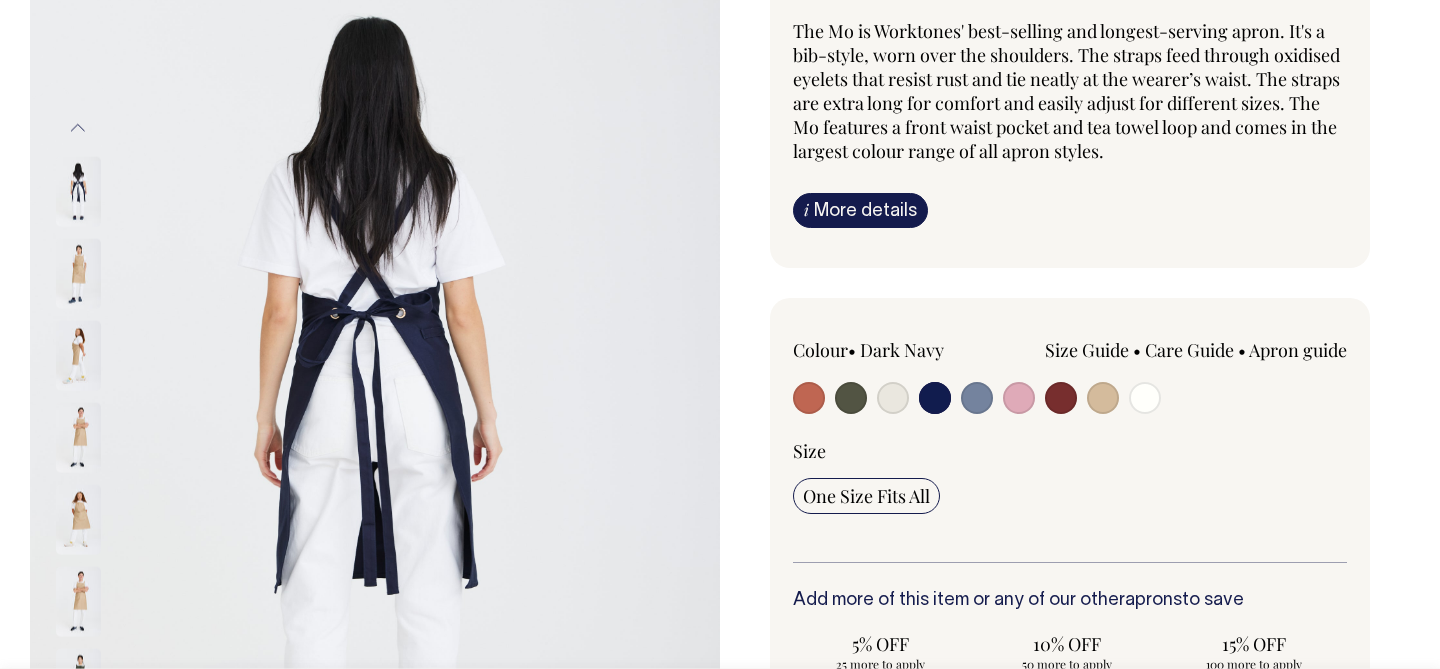 click on "Previous" at bounding box center [78, 128] 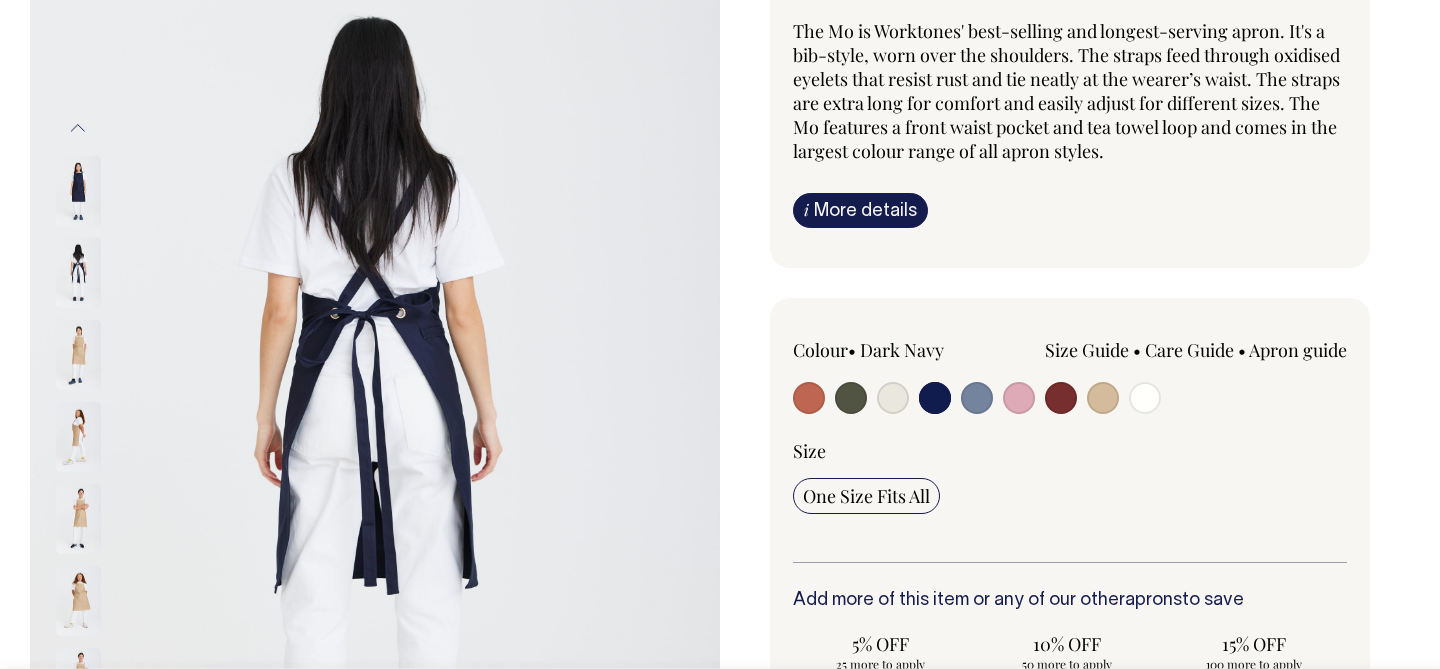 click on "Previous" at bounding box center (78, 127) 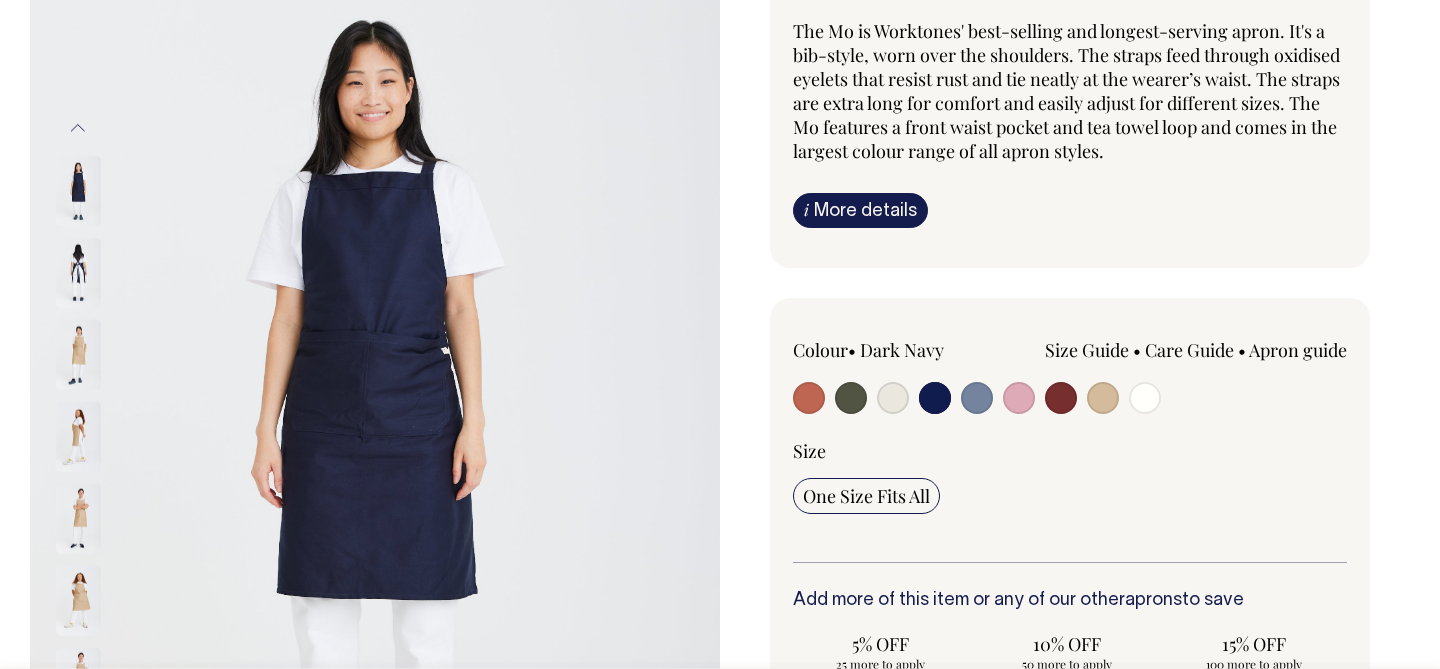 click on "Previous" at bounding box center (78, 127) 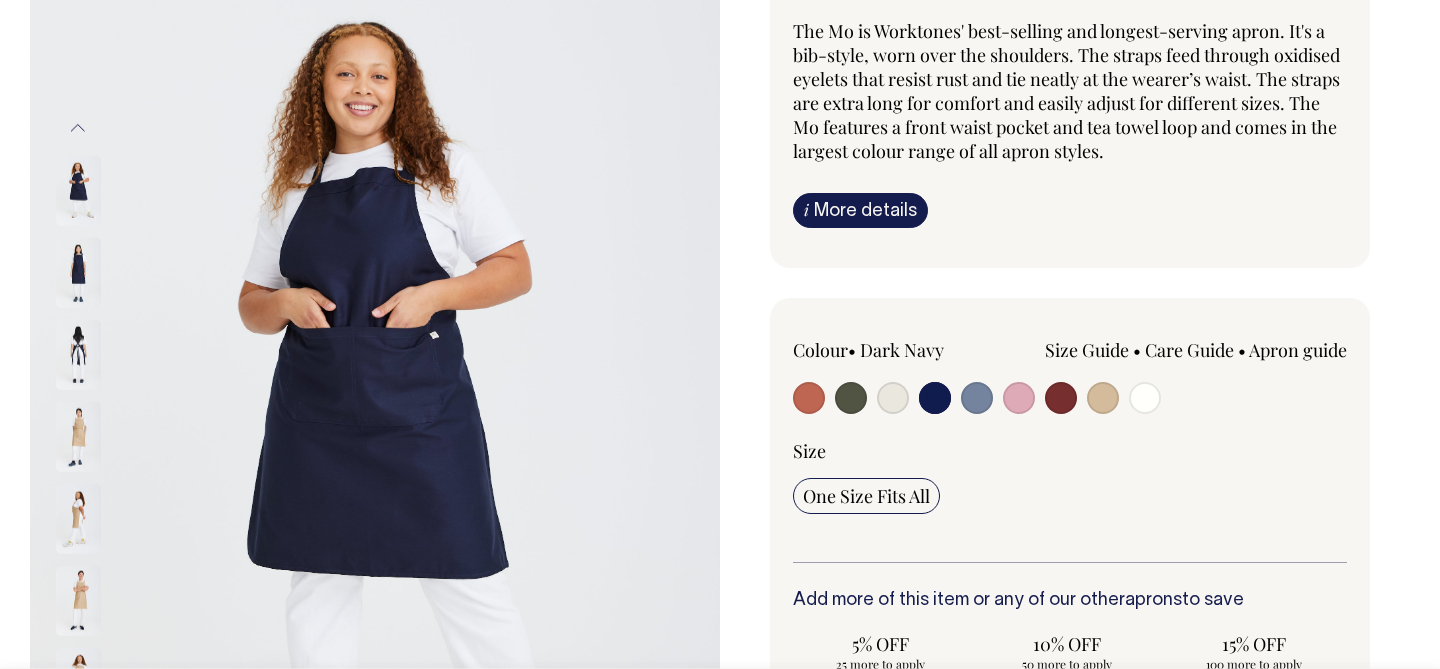 click on "Previous" at bounding box center (78, 127) 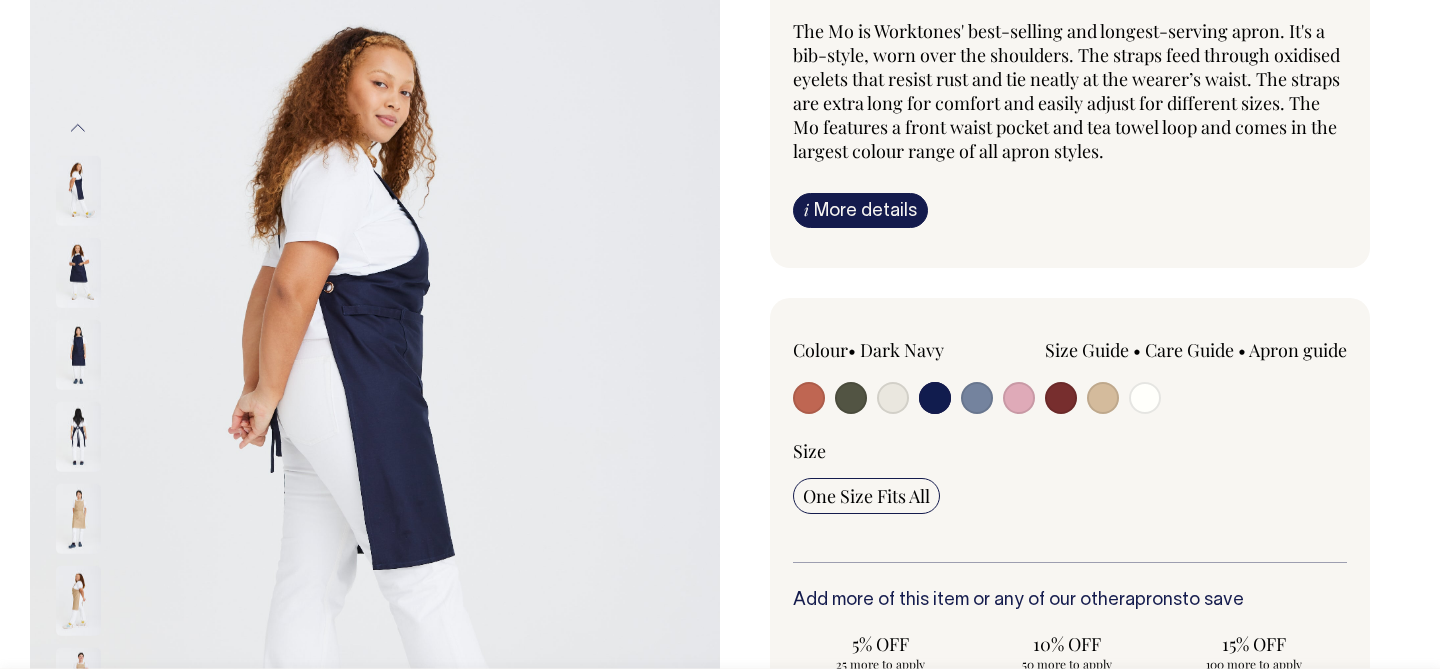 click on "Previous" at bounding box center [78, 127] 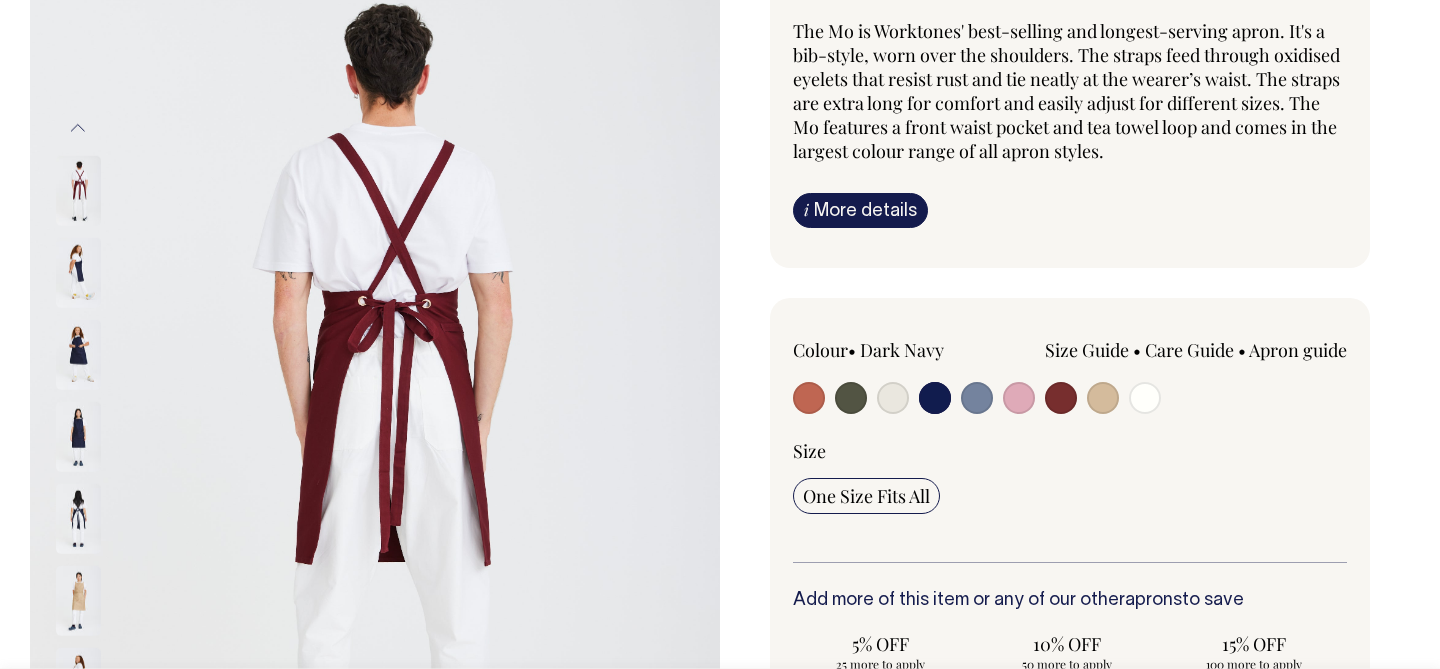 click on "Previous" at bounding box center [78, 127] 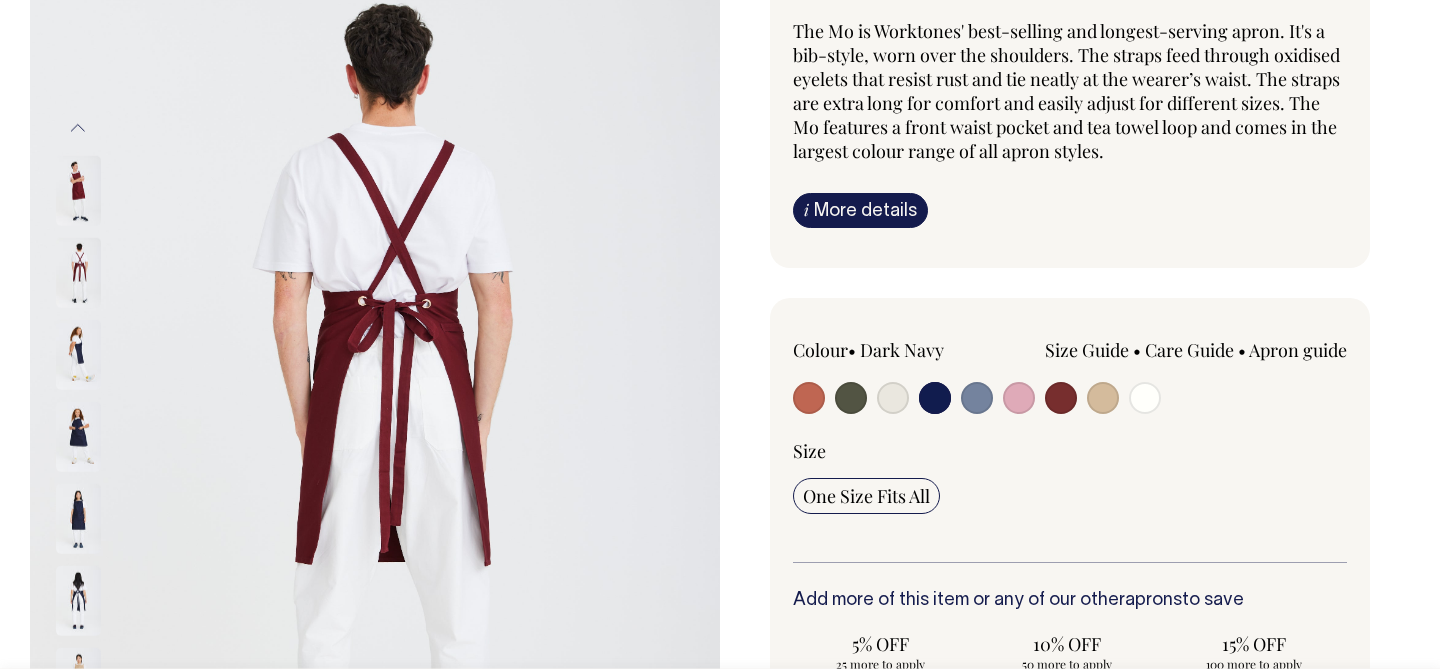 click on "Previous" at bounding box center [78, 127] 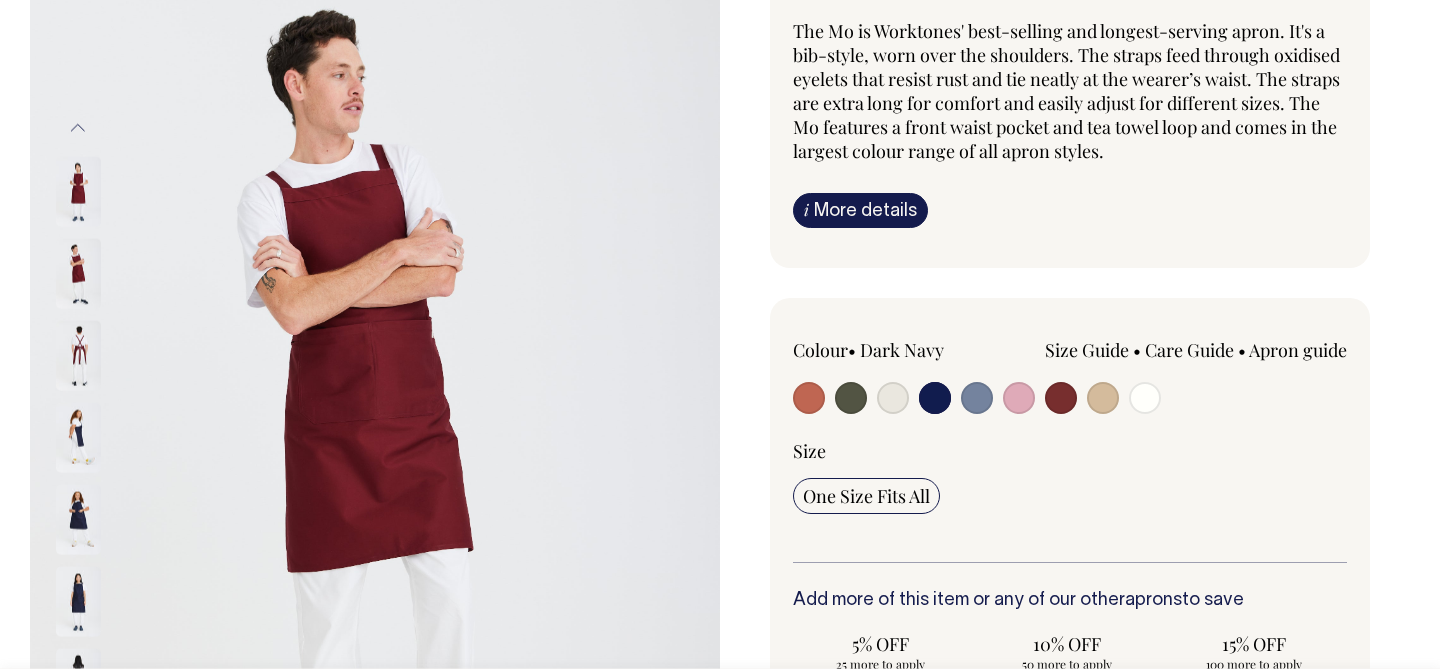click on "Previous" at bounding box center [78, 128] 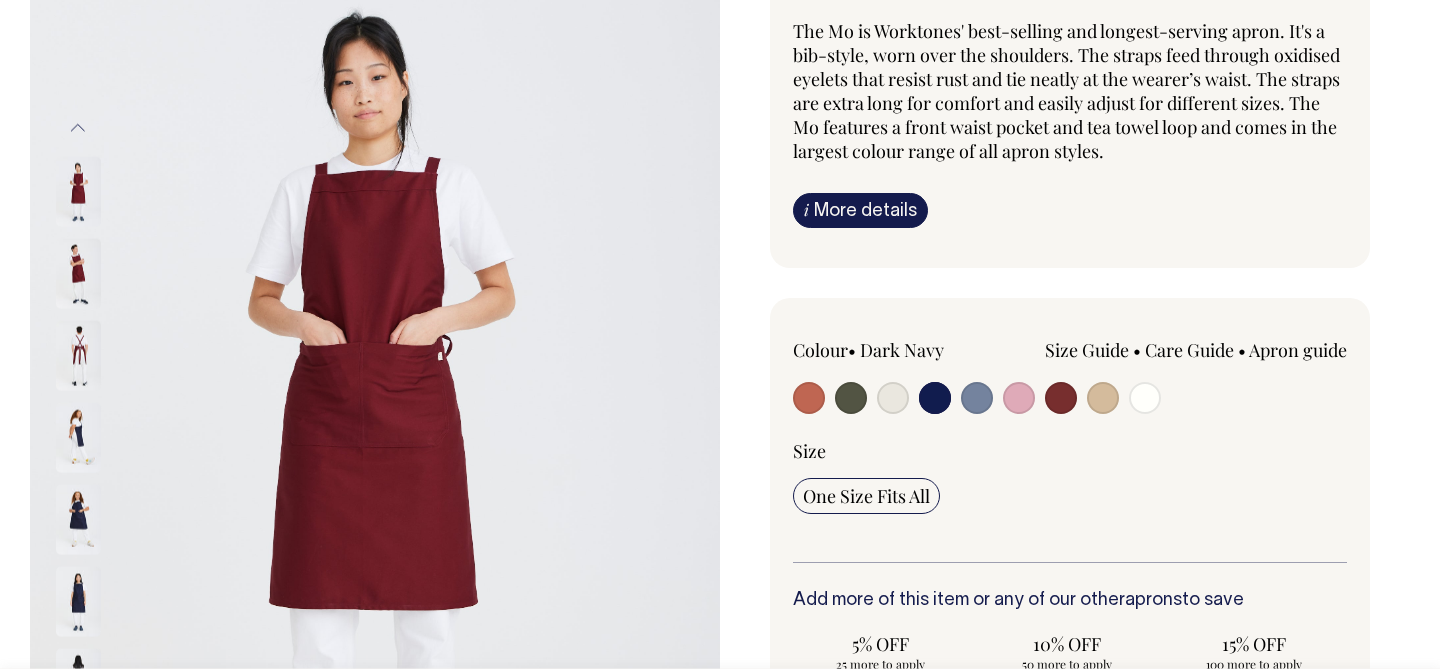 click on "Previous" at bounding box center (78, 128) 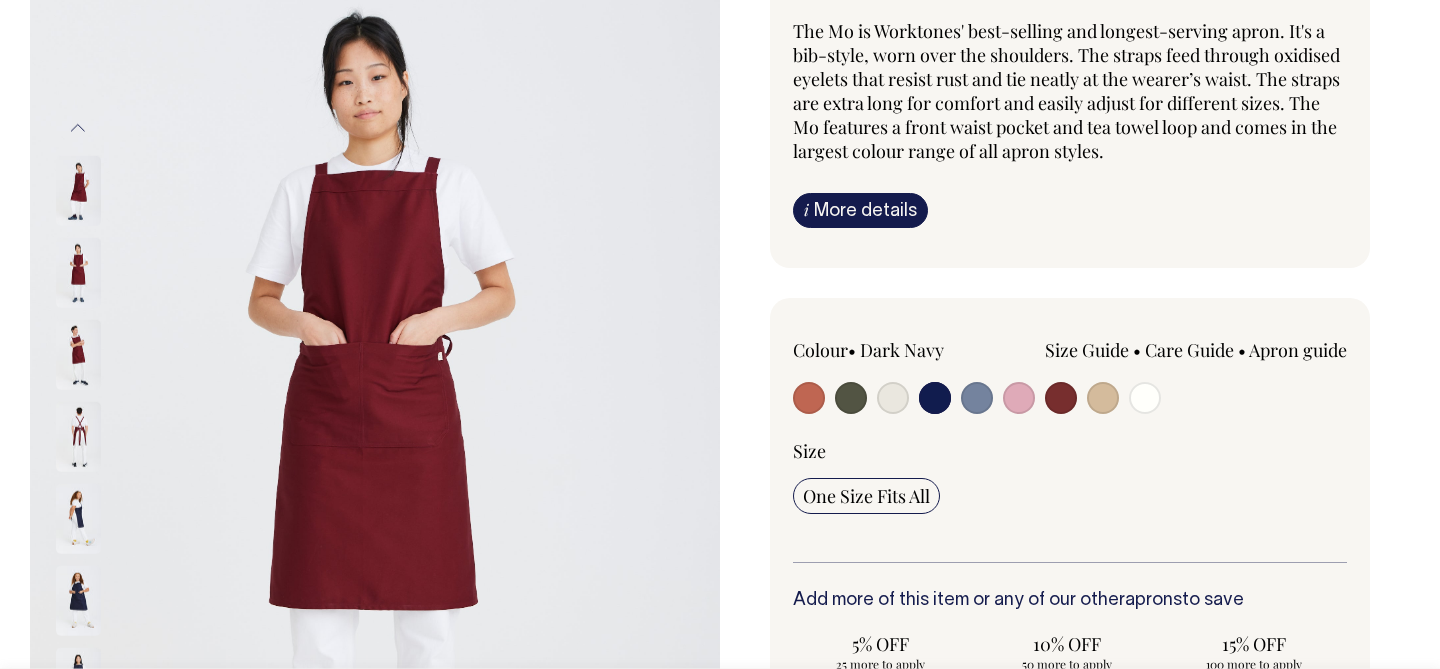 click on "Previous" at bounding box center [78, 127] 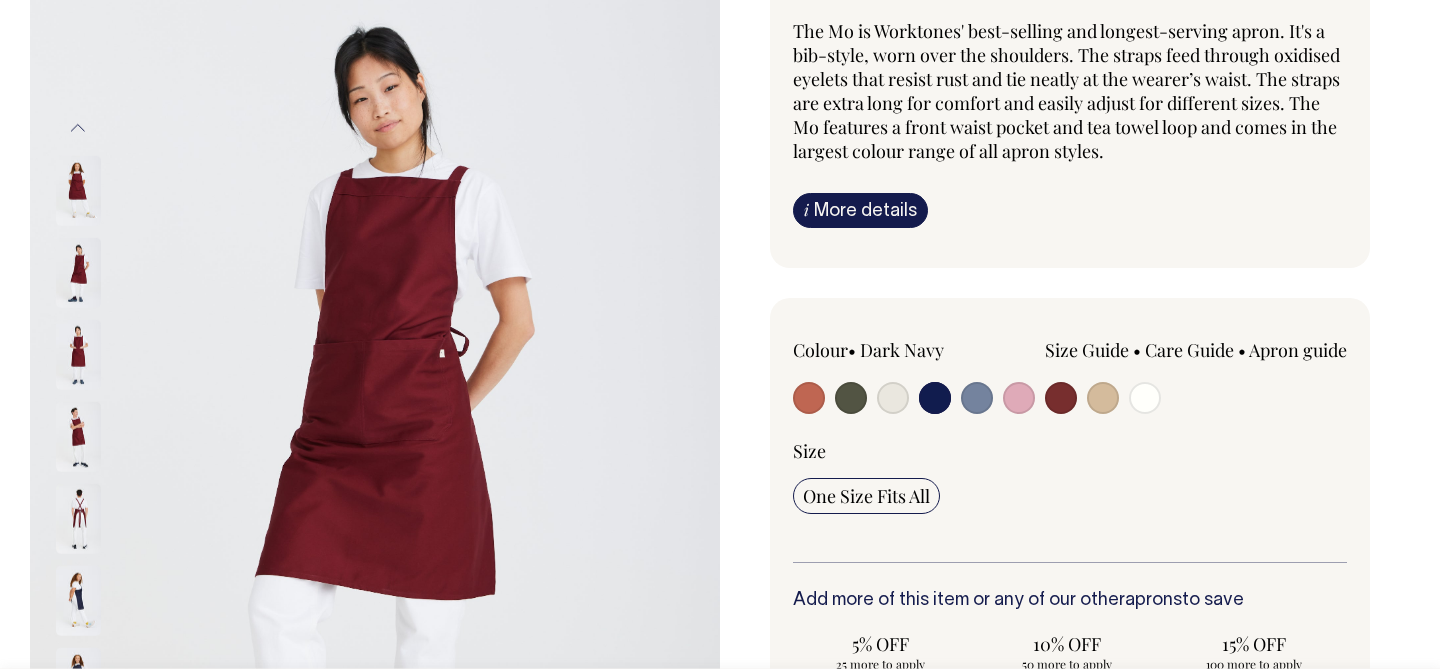 click on "Previous" at bounding box center [78, 127] 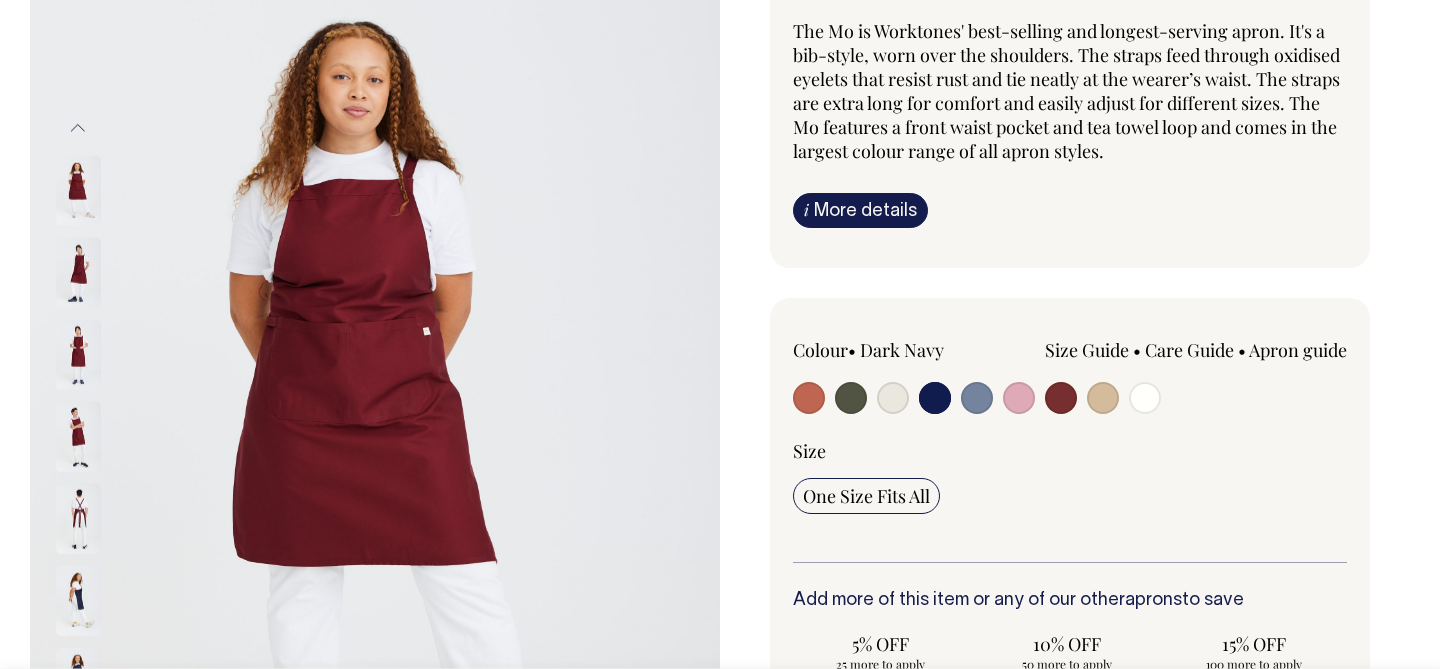 click on "Previous" at bounding box center [78, 127] 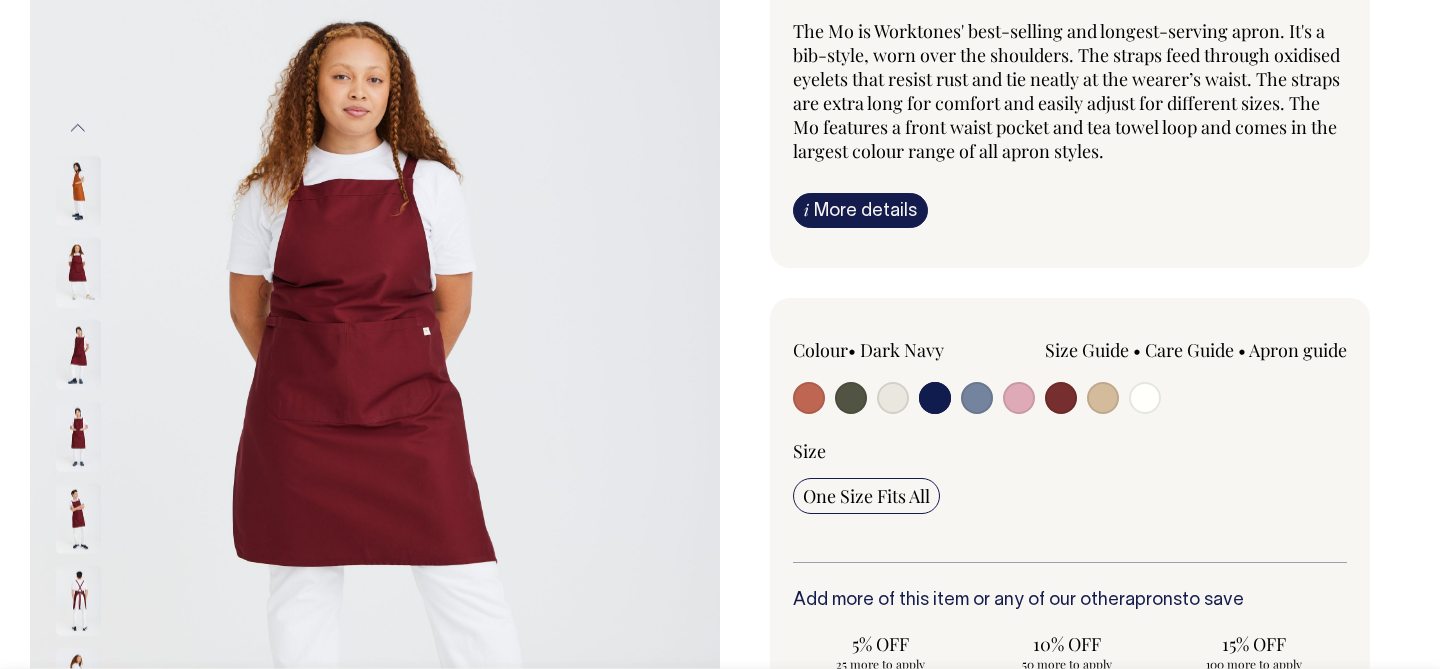 click on "Previous" at bounding box center (78, 127) 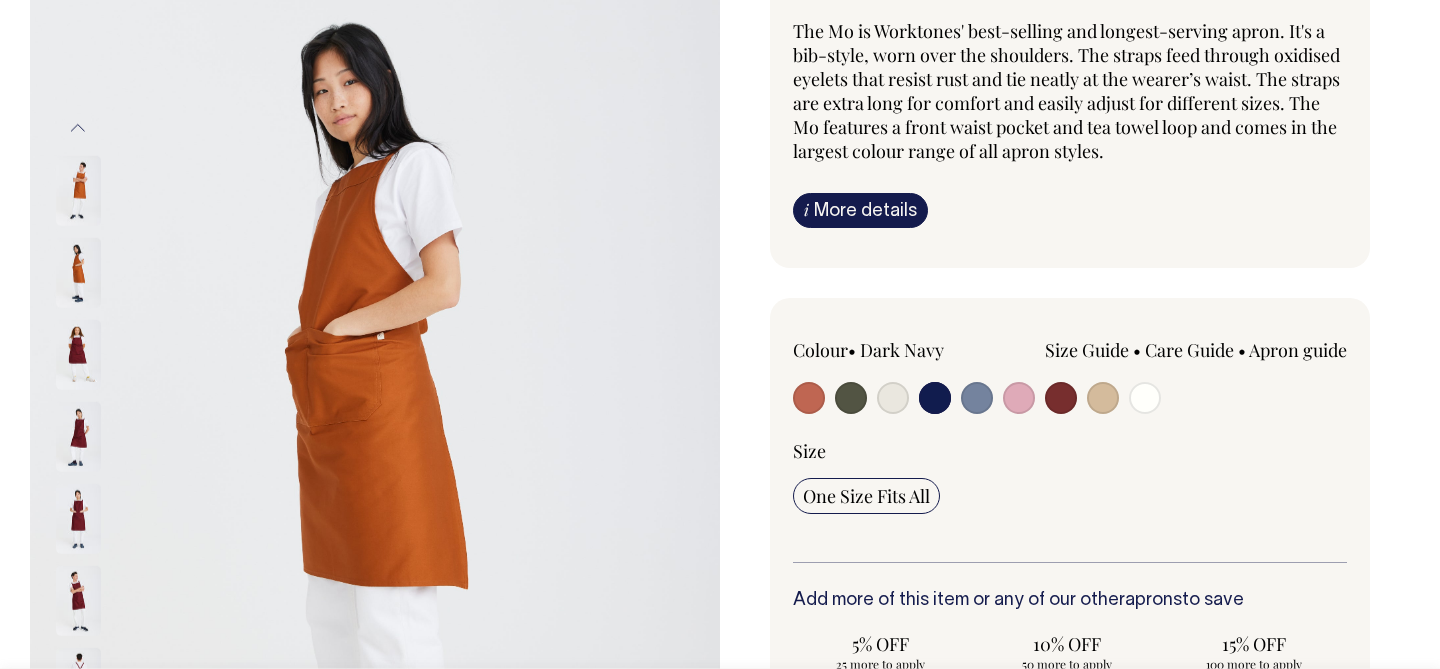 click on "Previous" at bounding box center [78, 127] 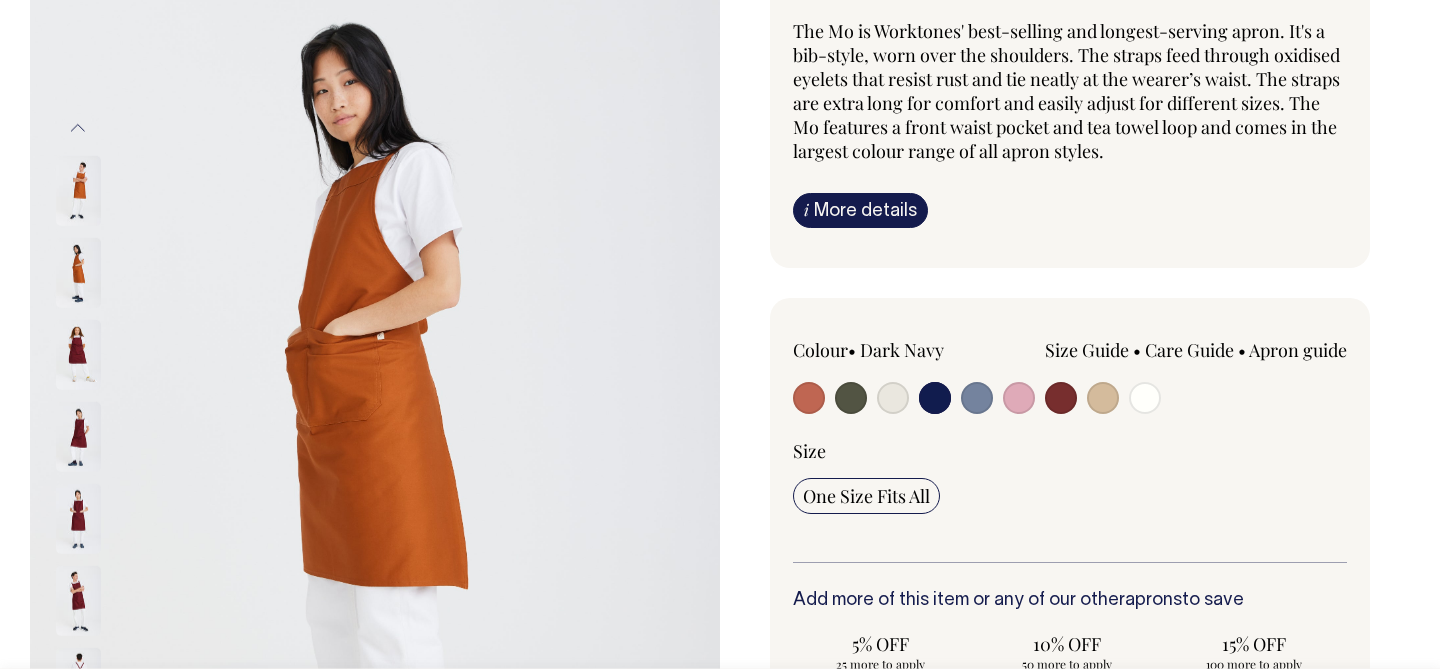 click on "Previous" at bounding box center [78, 127] 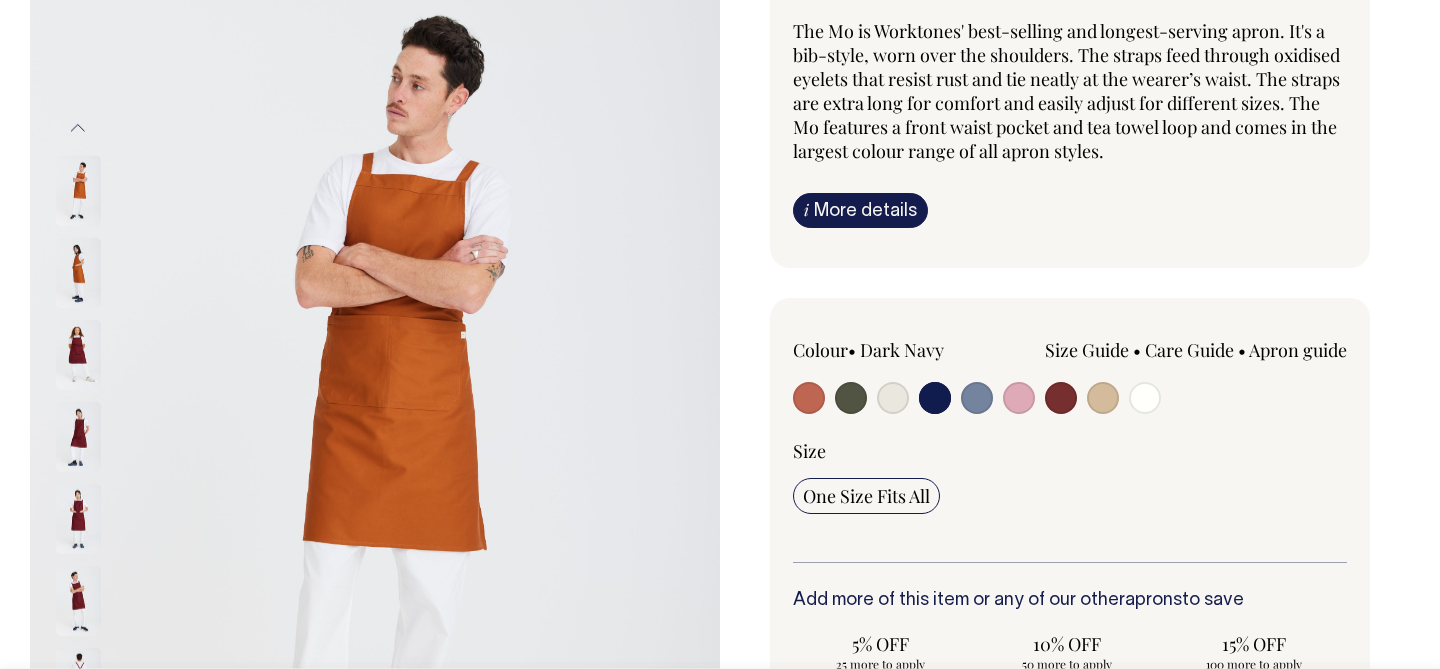click on "Previous" at bounding box center (78, 127) 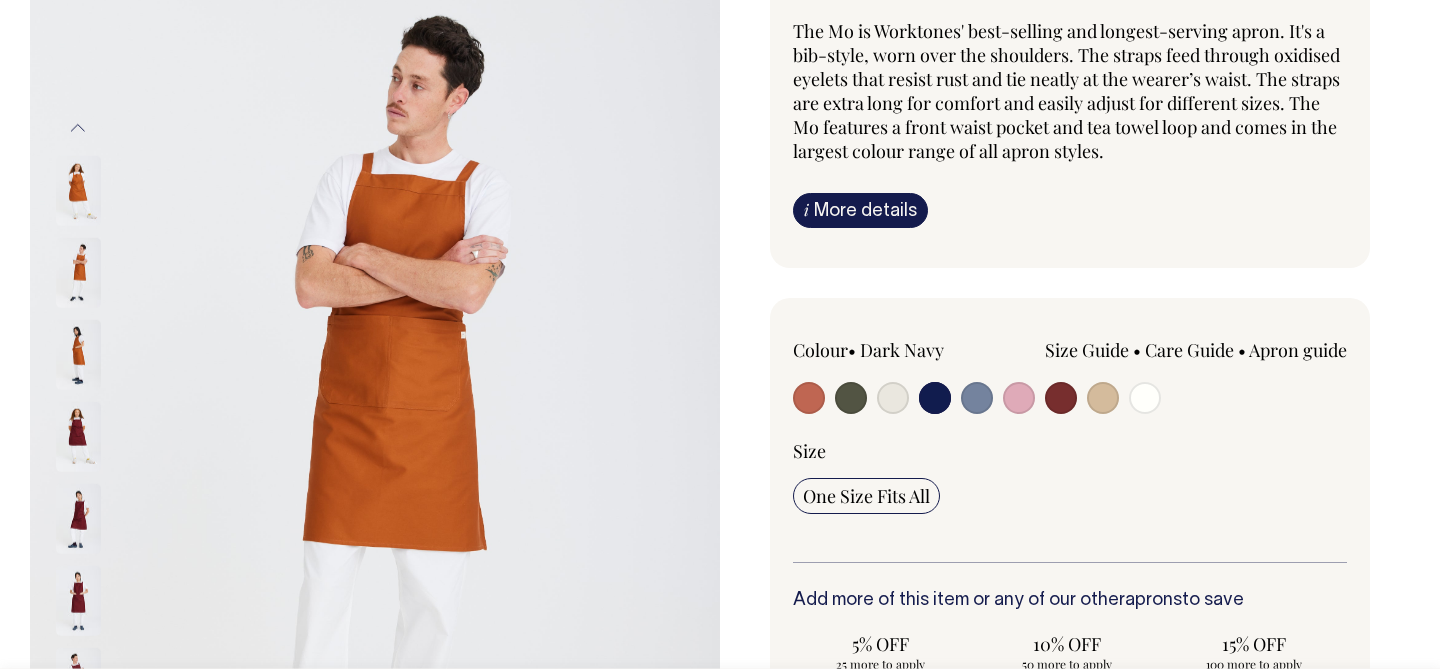 click on "Previous" at bounding box center [78, 127] 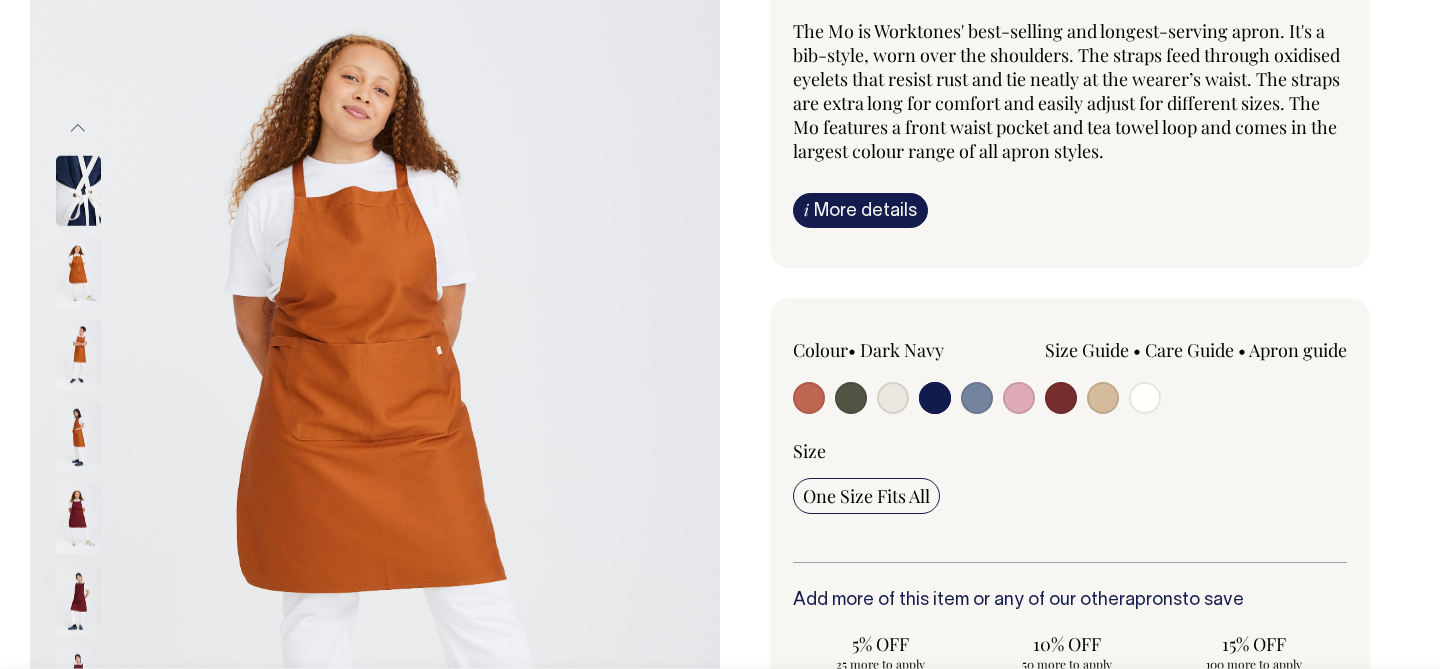 click on "Previous" at bounding box center (78, 127) 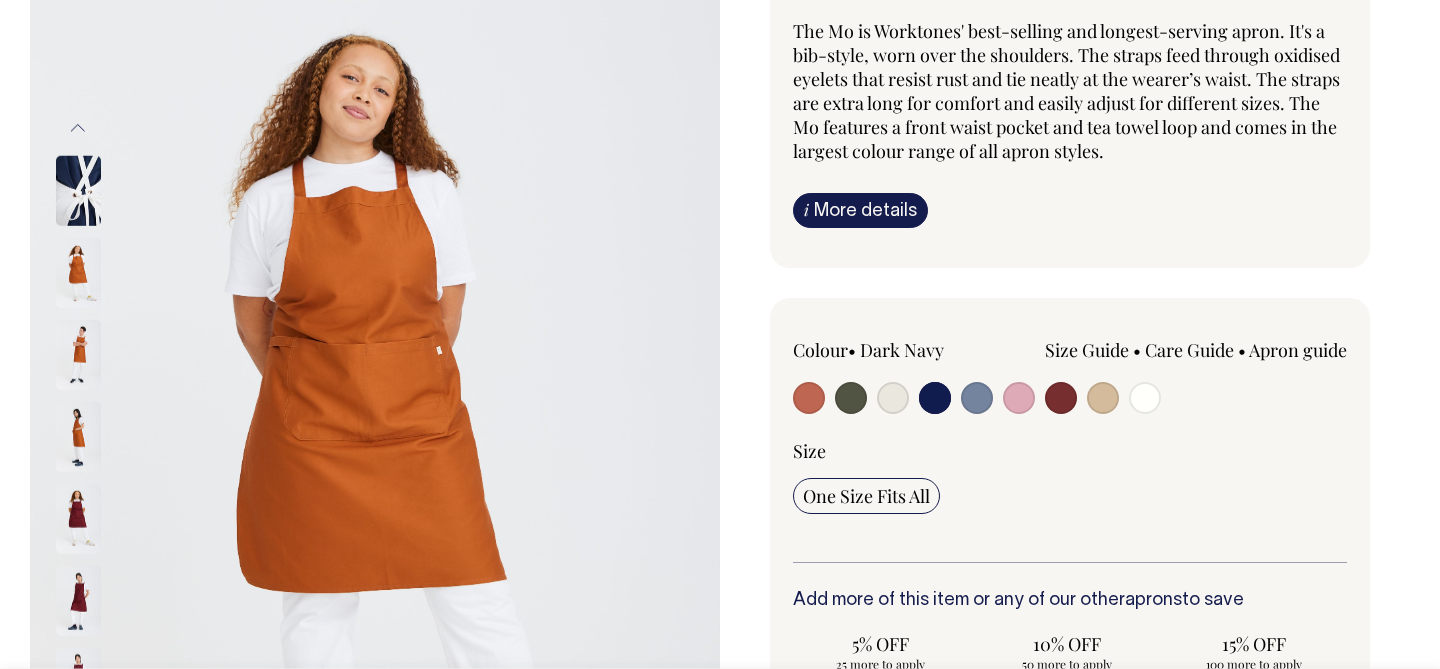 click on "Previous" at bounding box center (78, 127) 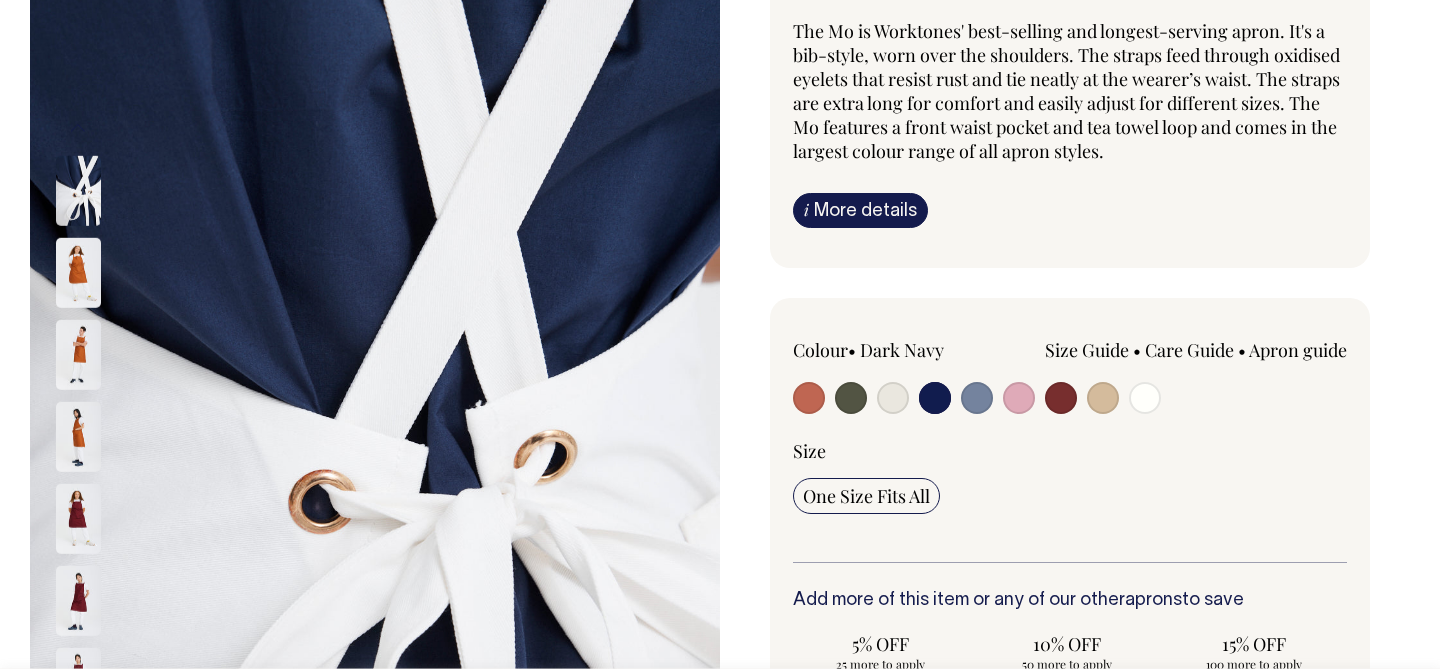 click on "Previous" at bounding box center [78, 127] 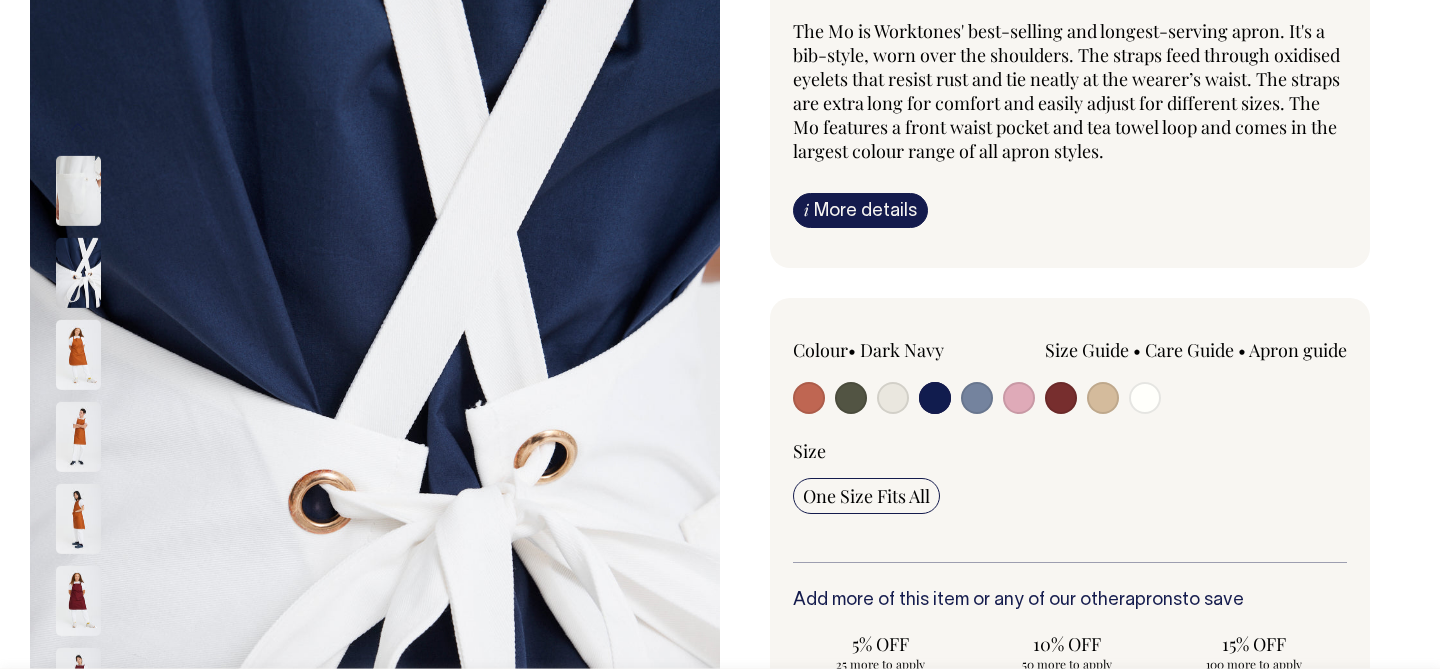 click on "Previous" at bounding box center (78, 127) 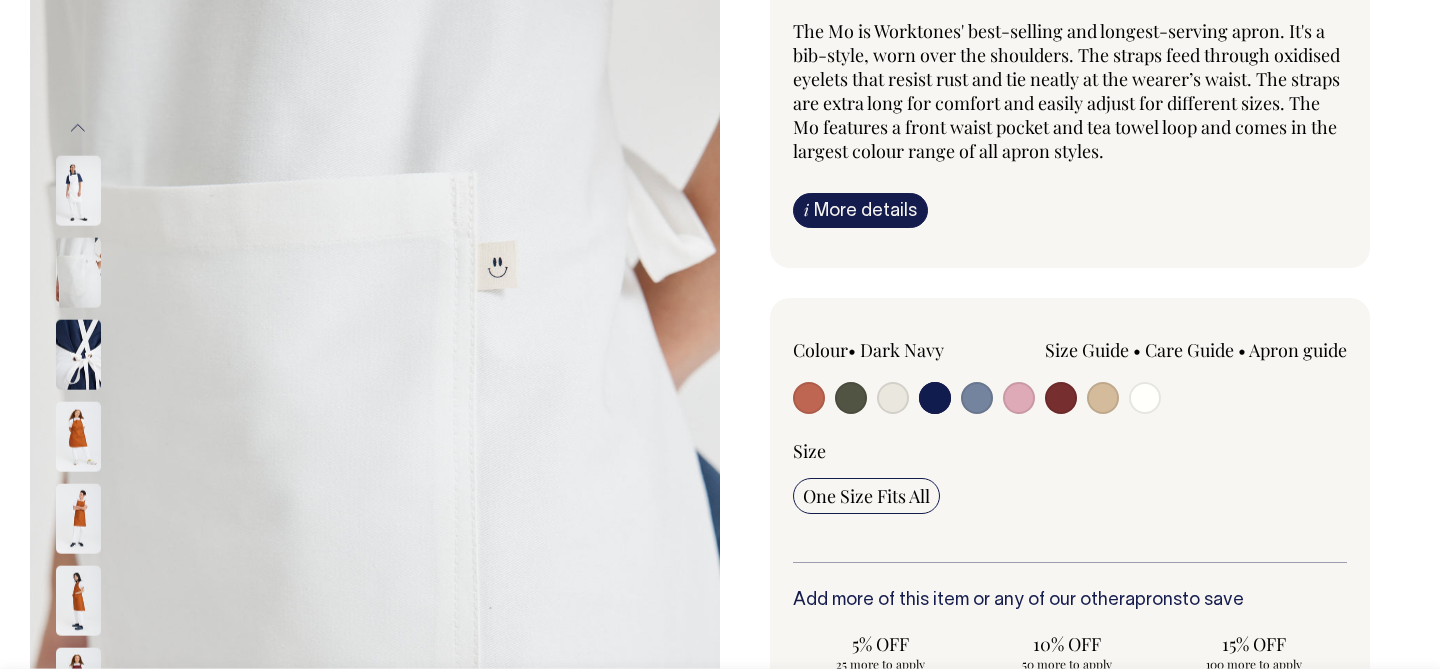 click on "Previous" at bounding box center [78, 127] 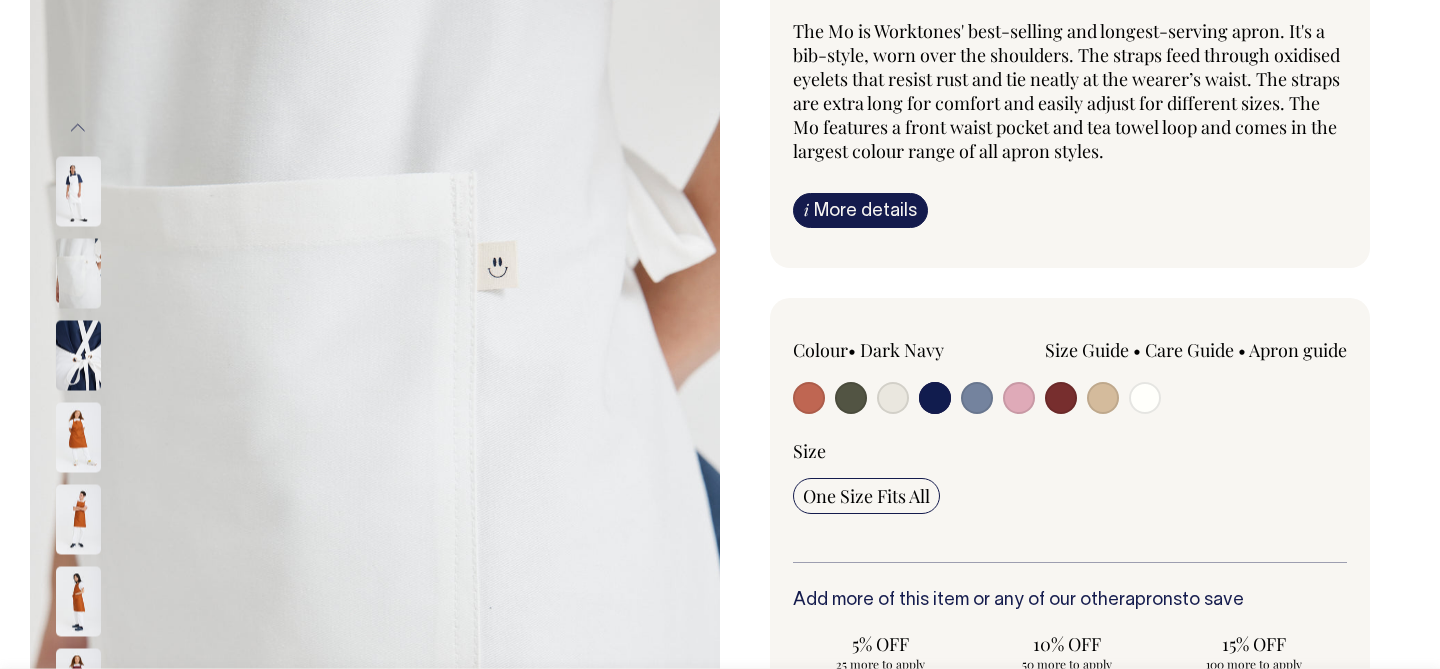 click on "Previous" at bounding box center [78, 128] 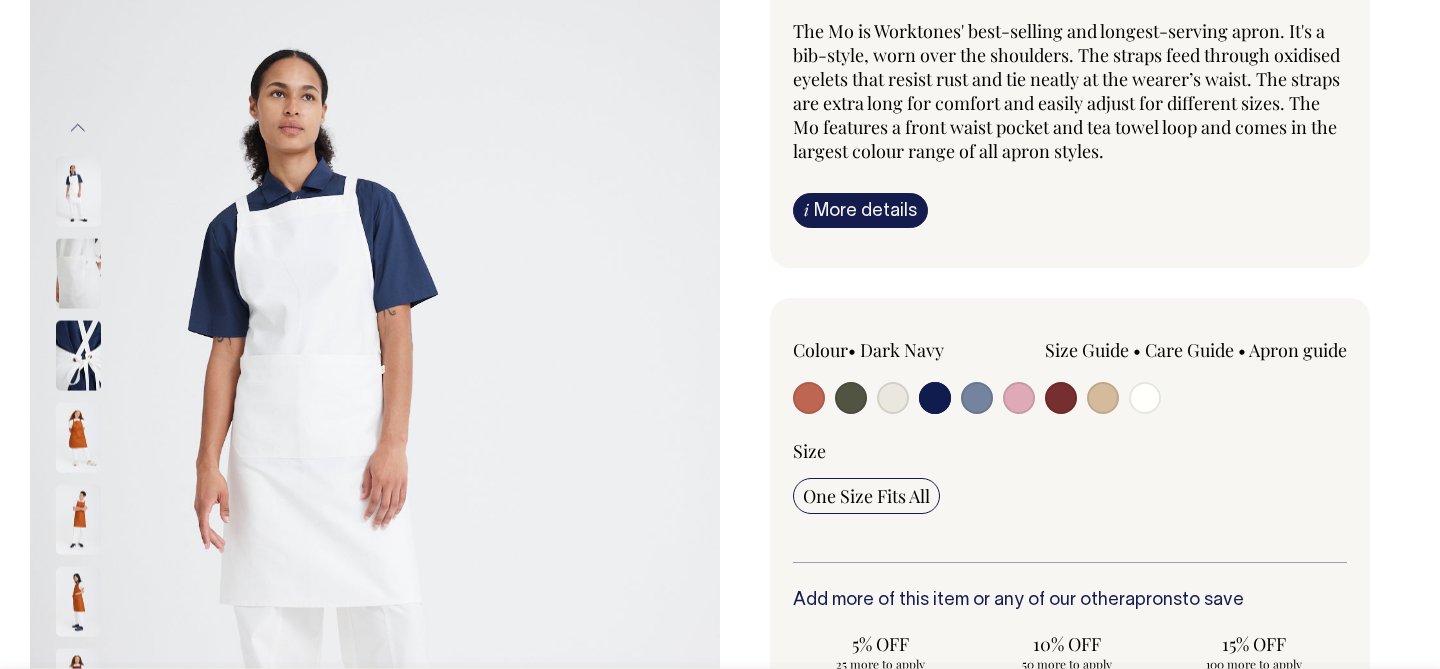 click on "Previous" at bounding box center (78, 128) 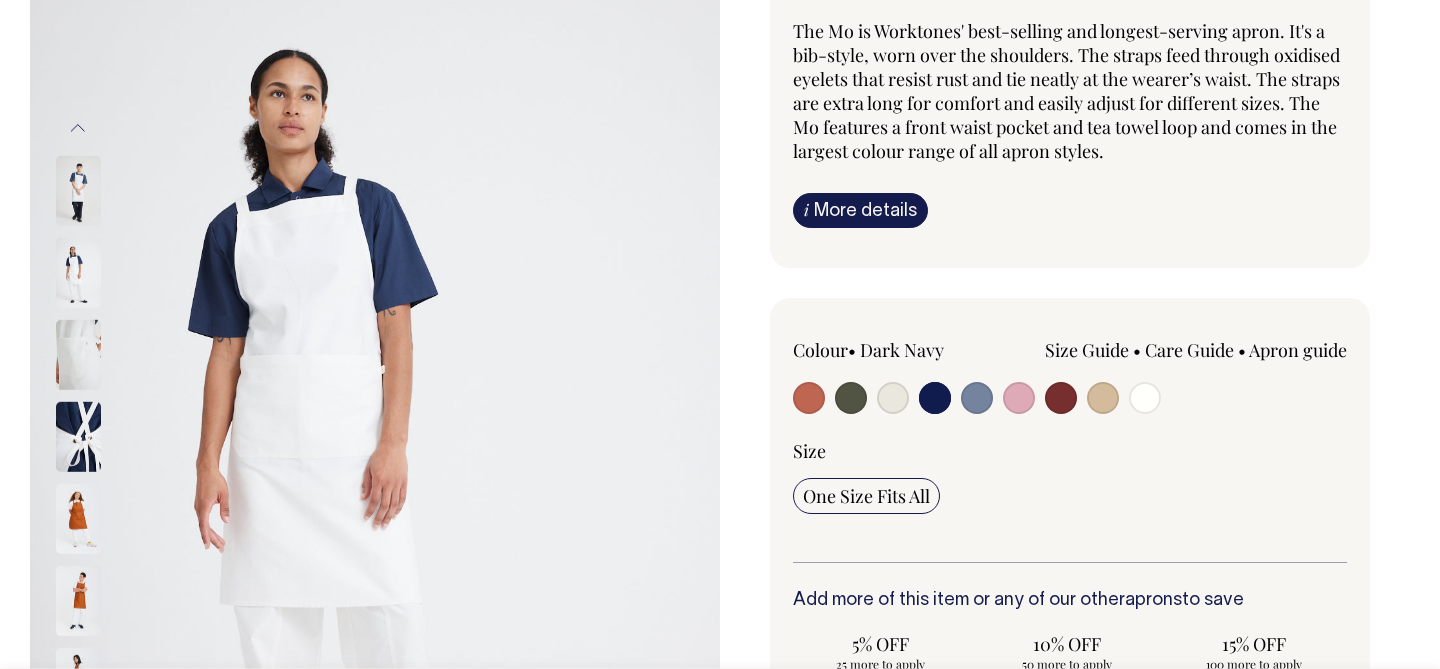 click on "Previous" at bounding box center (78, 127) 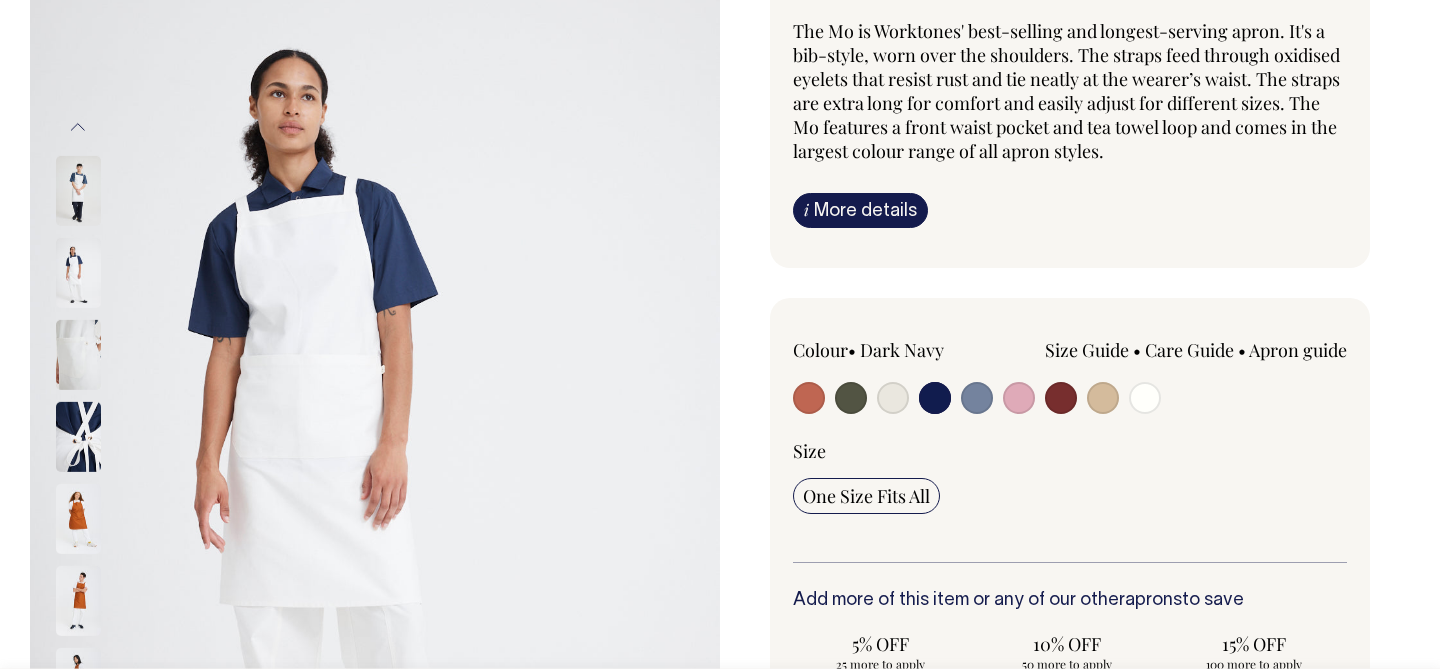 click on "Previous" at bounding box center [78, 127] 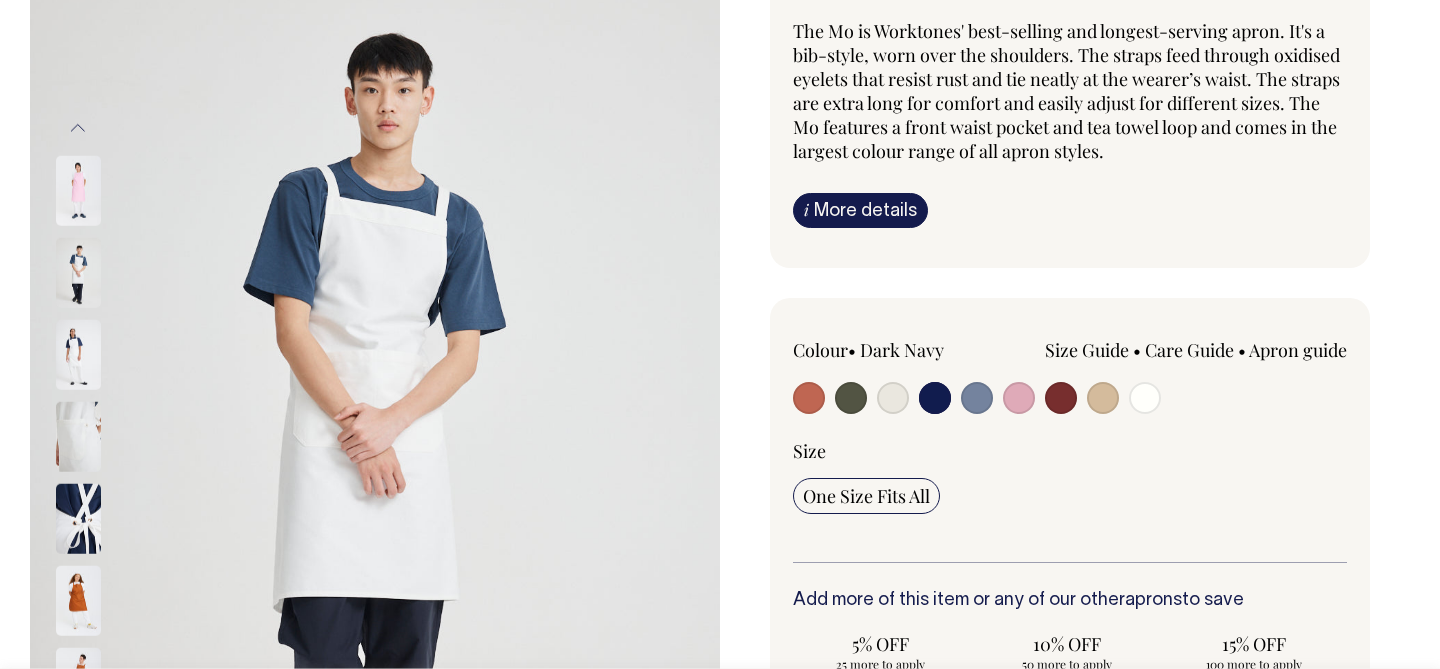 click on "Previous" at bounding box center (78, 127) 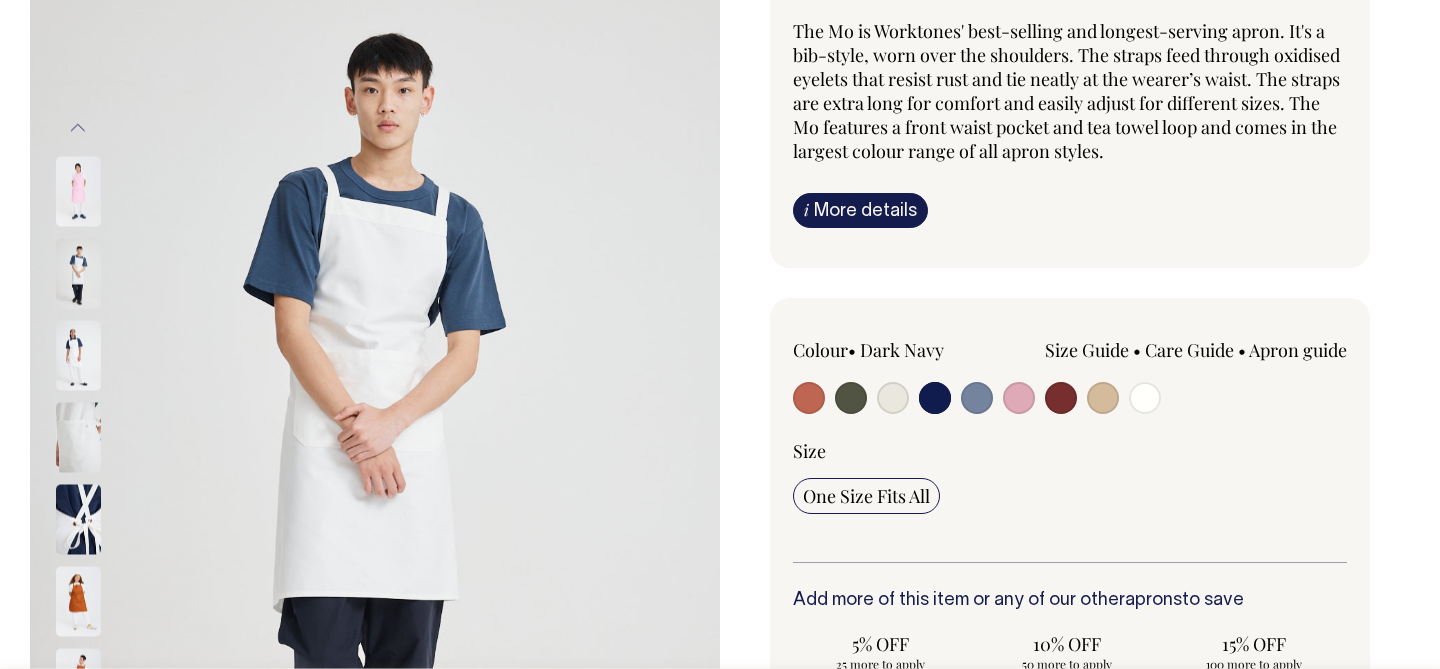 click on "Previous" at bounding box center [78, 128] 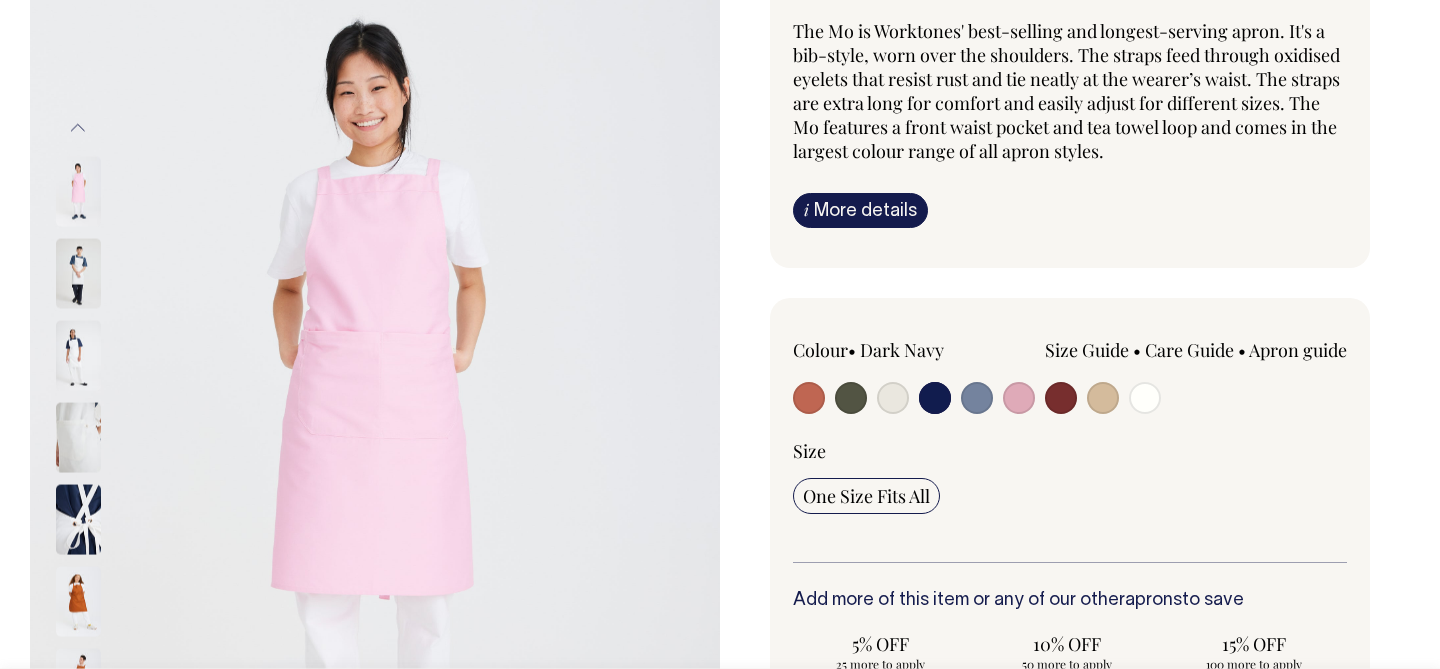 click on "Previous" at bounding box center [78, 128] 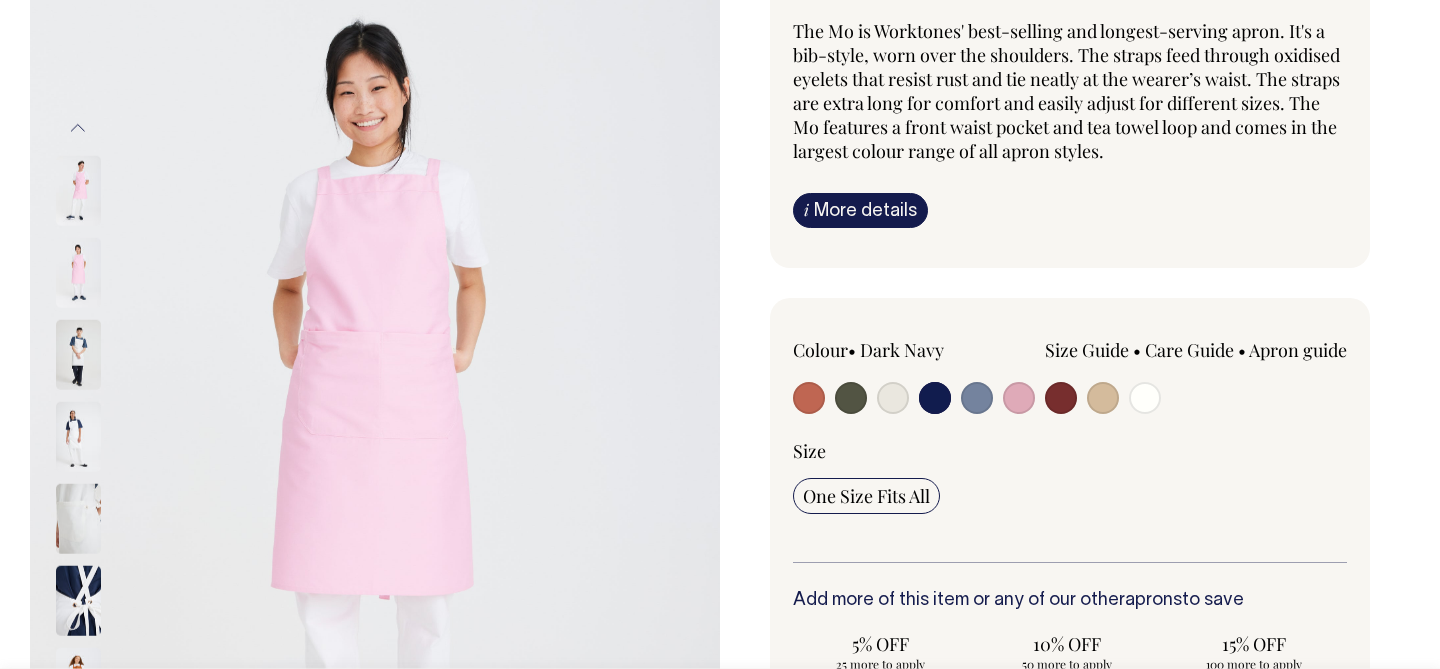 click on "Previous" at bounding box center [78, 127] 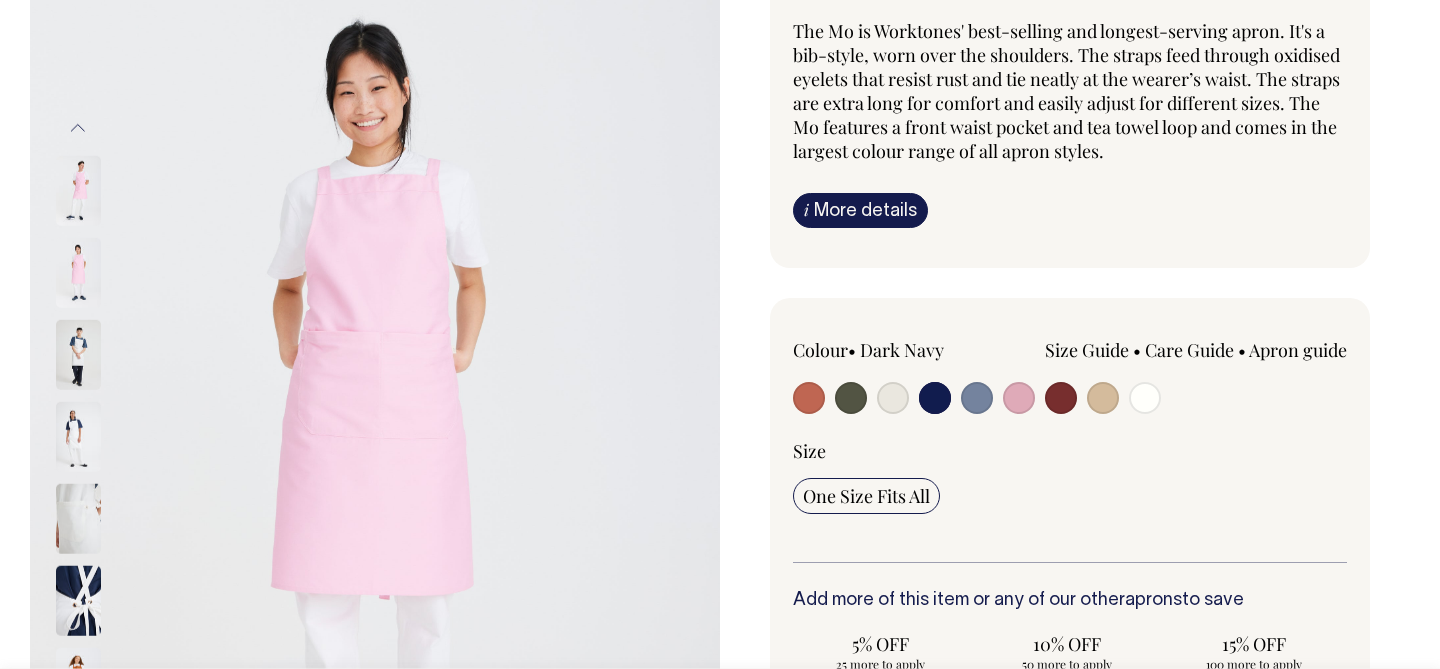 click on "Previous" at bounding box center (78, 127) 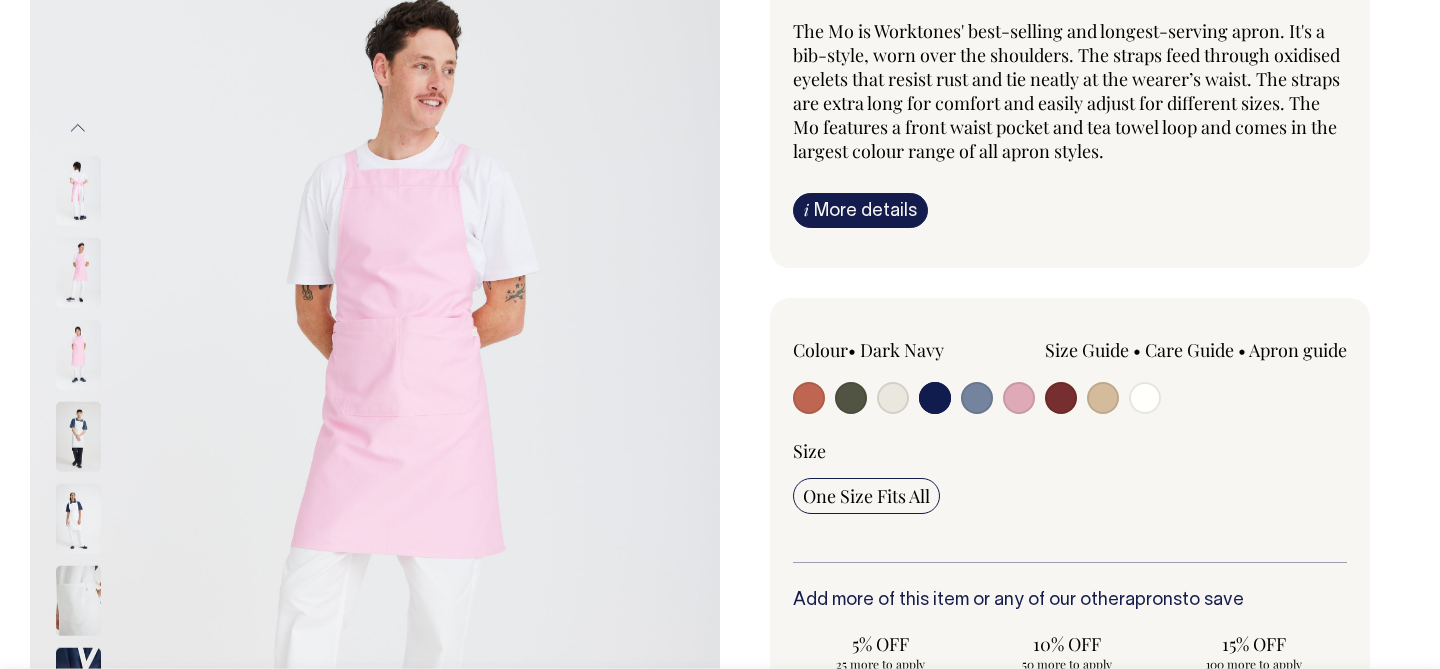 click on "Previous" at bounding box center (78, 127) 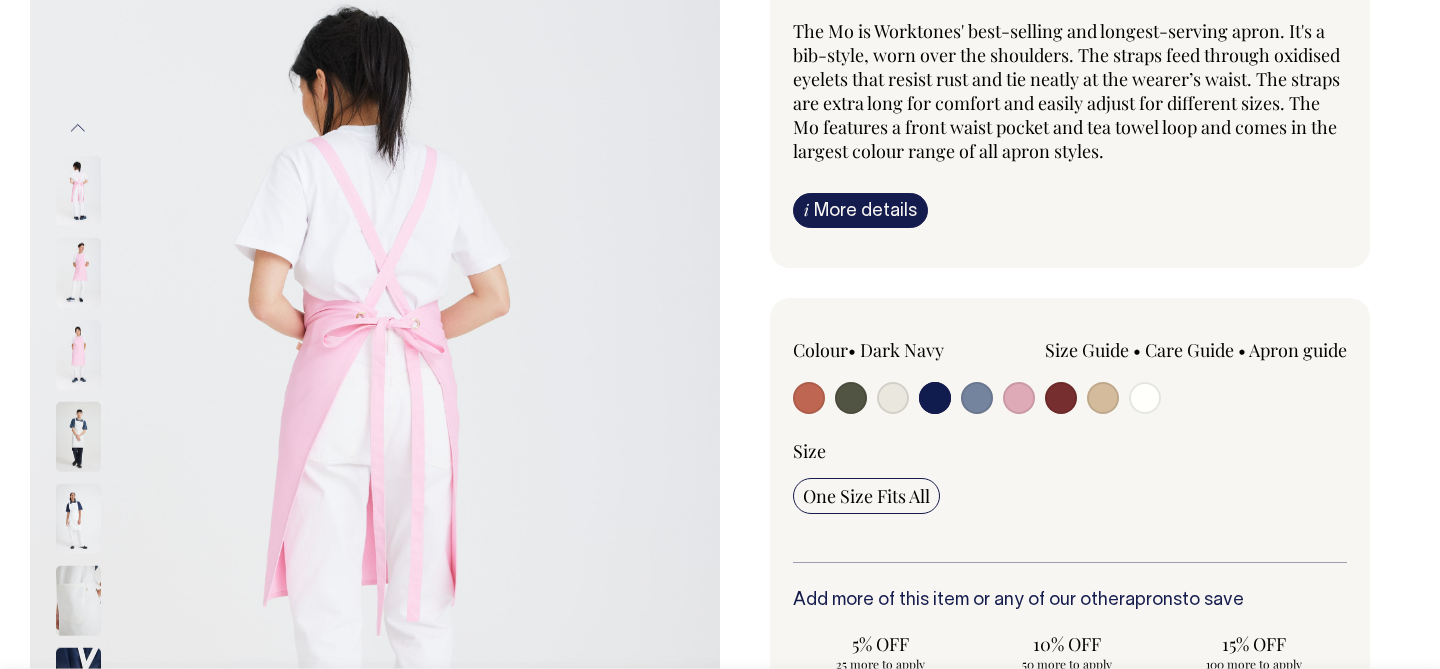 click on "Previous" at bounding box center (78, 127) 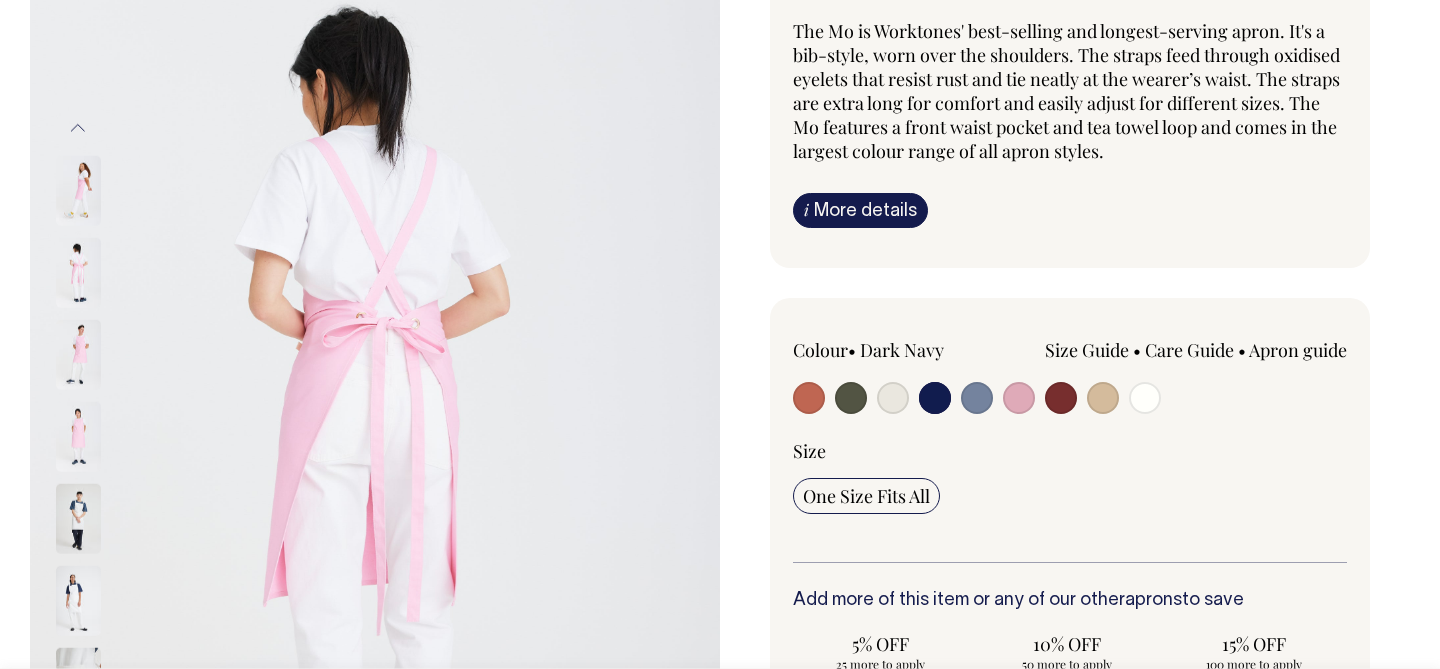 click on "Previous" at bounding box center [78, 127] 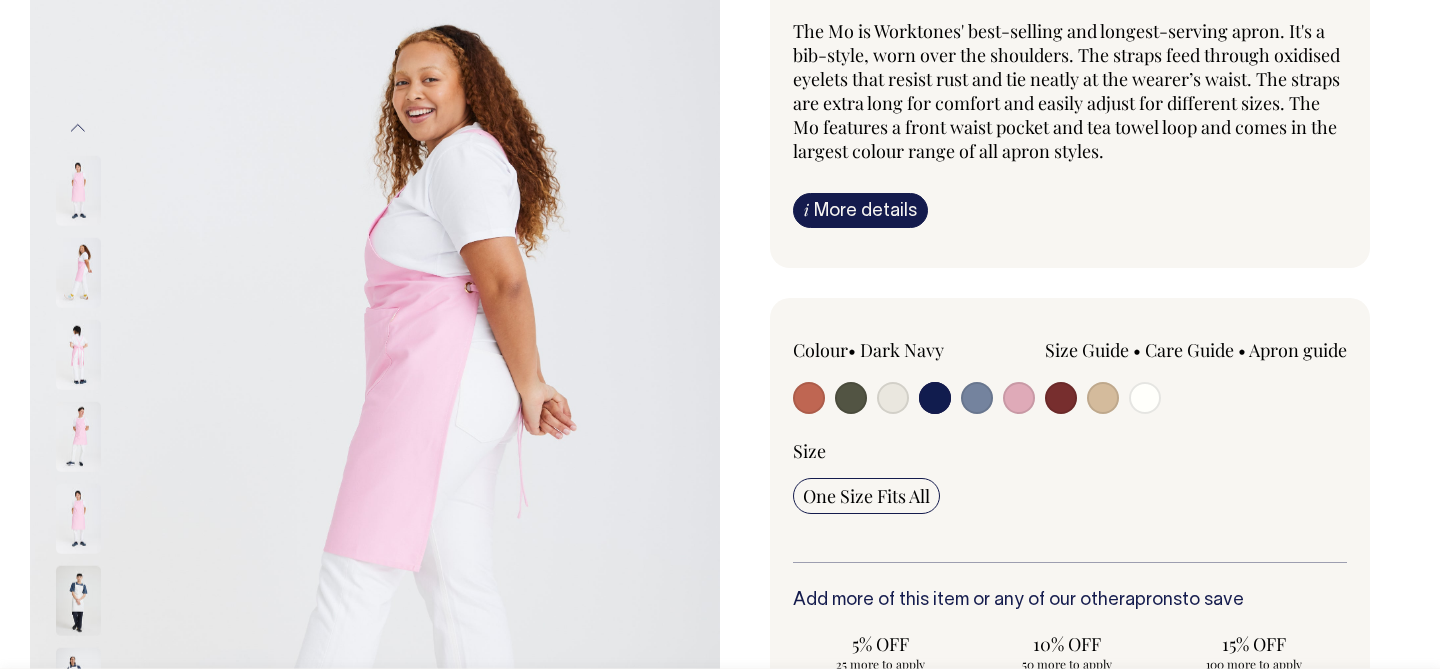 click on "Previous" at bounding box center [78, 127] 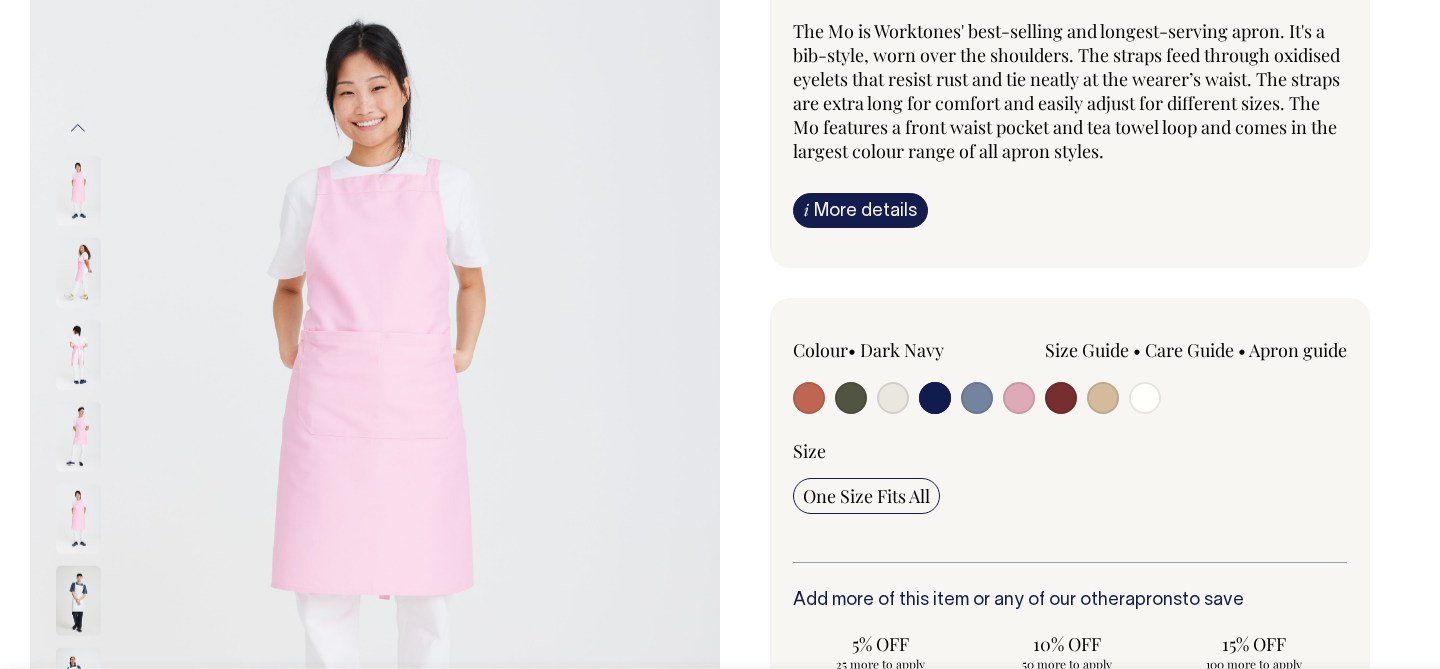 click on "Previous" at bounding box center (78, 127) 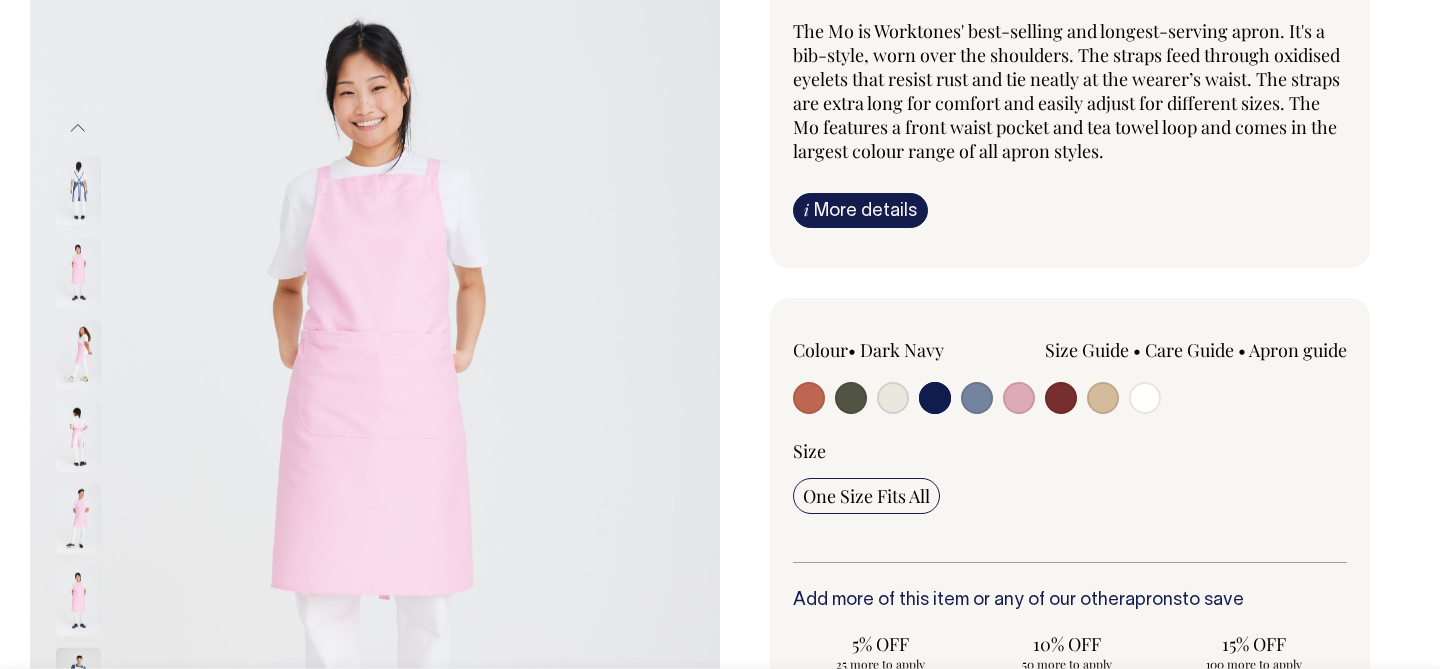 click on "Previous" at bounding box center [78, 127] 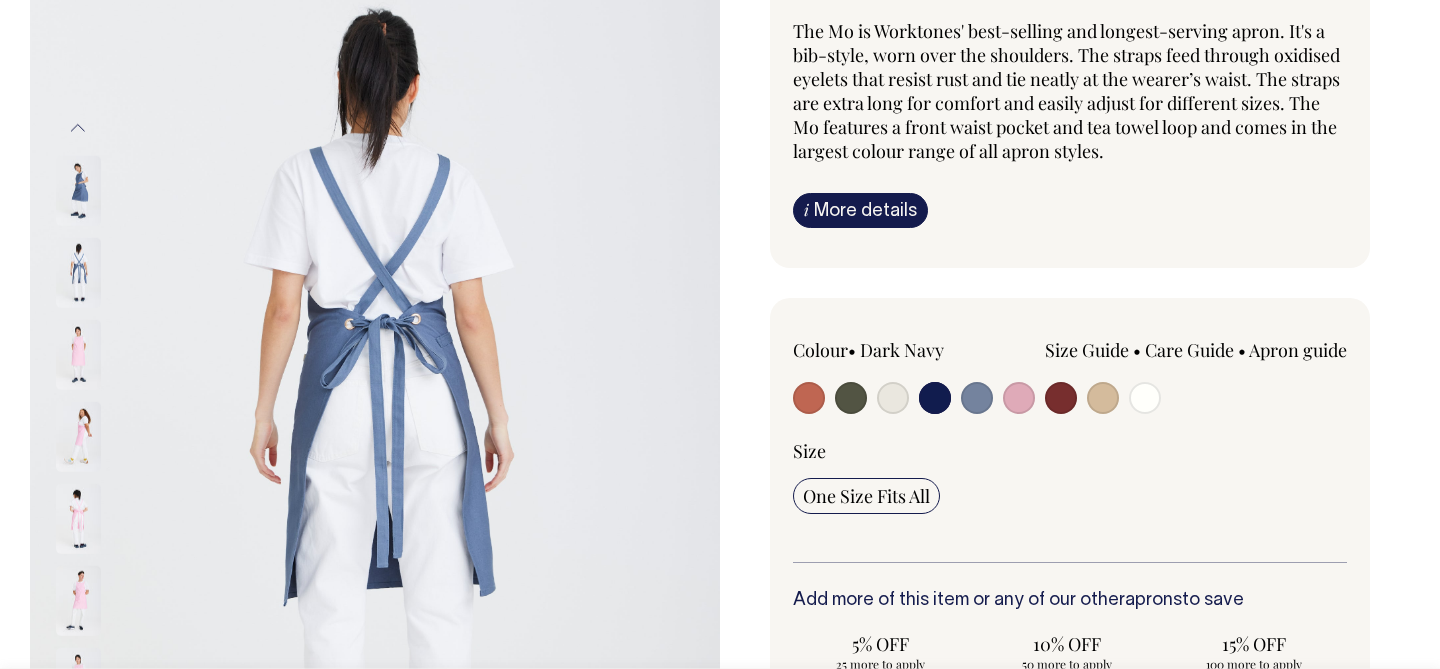 click on "Previous" at bounding box center (78, 127) 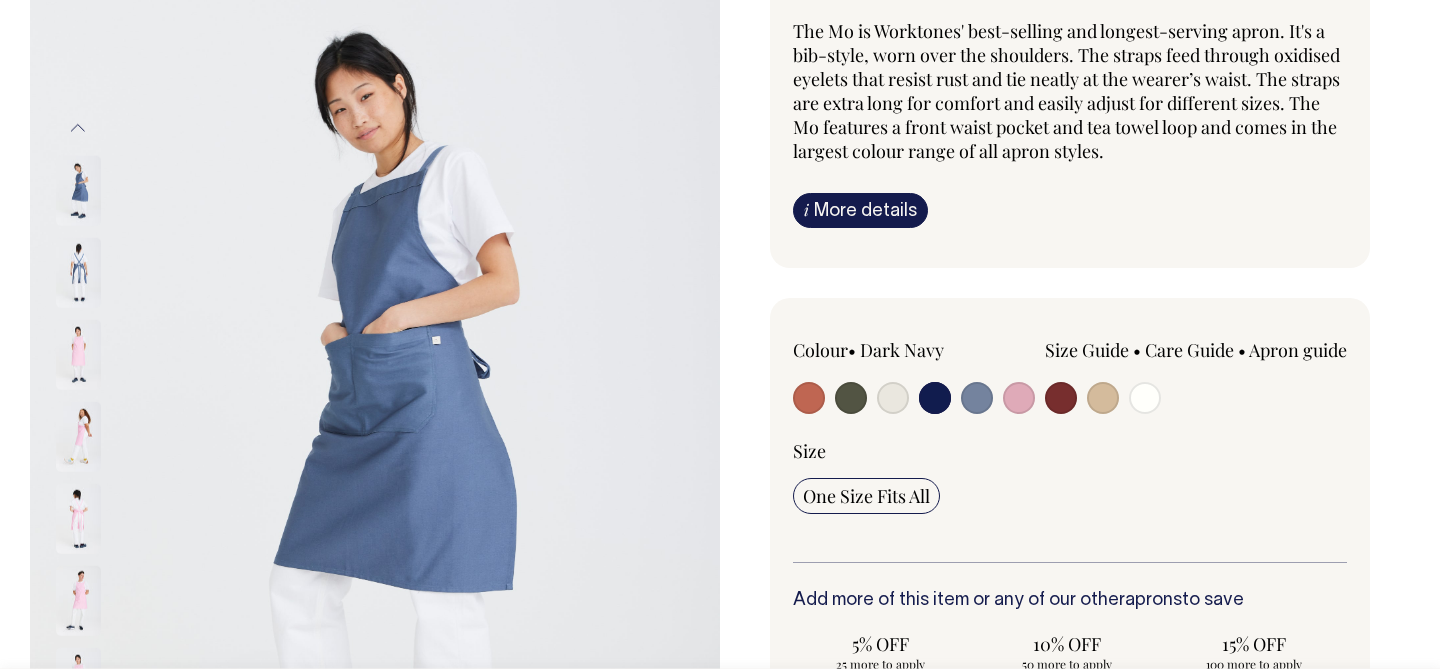 click on "Previous" at bounding box center (78, 127) 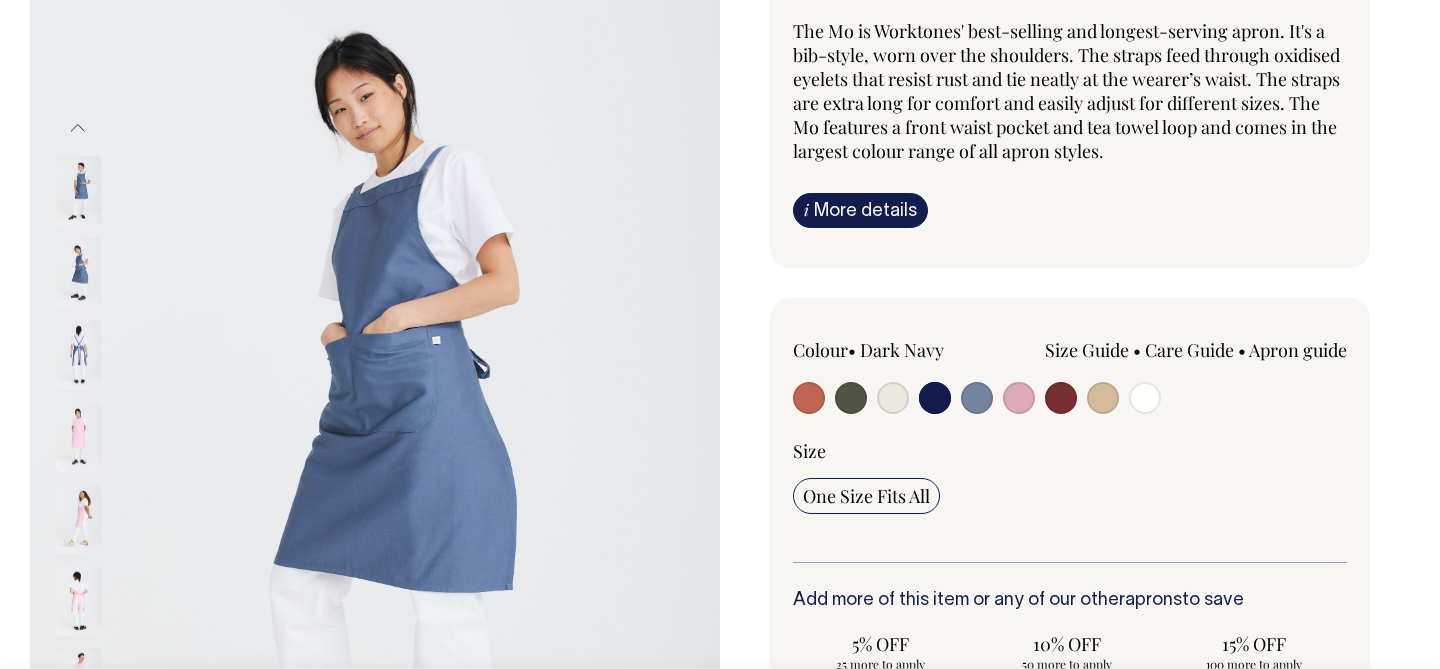 click on "Previous" at bounding box center [78, 127] 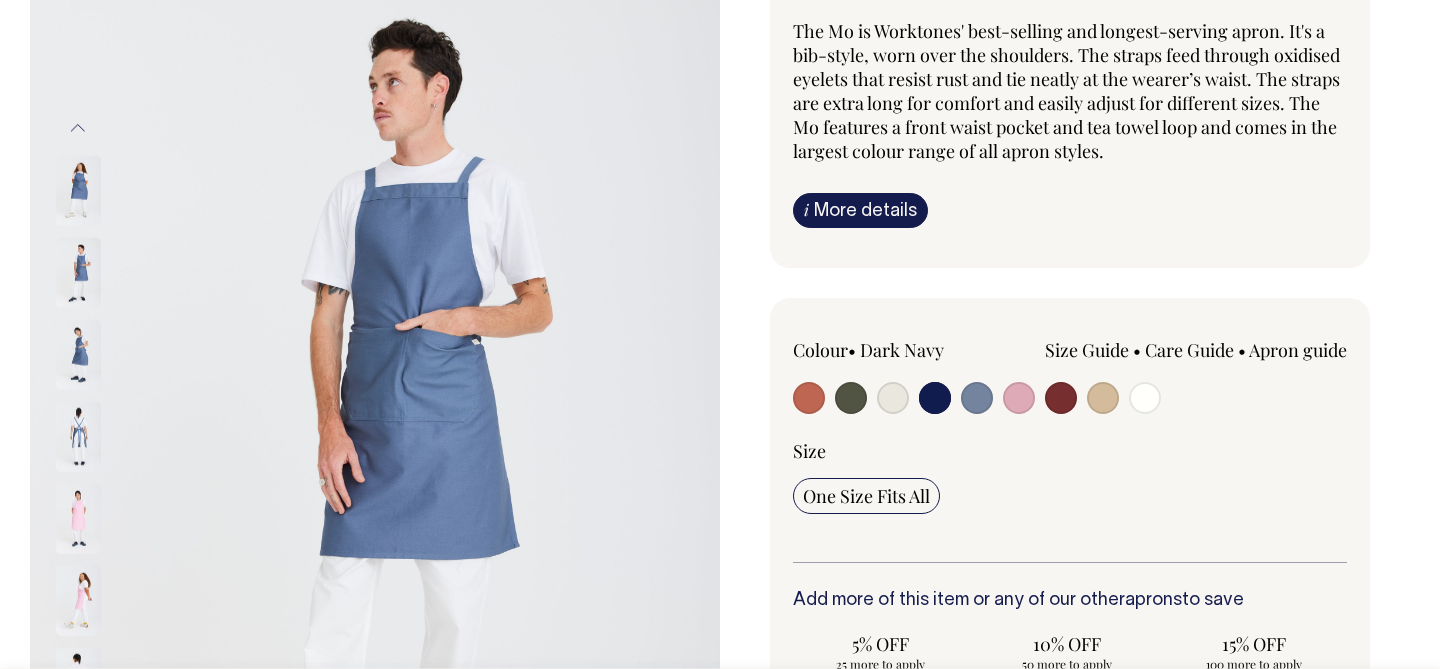 click on "Previous" at bounding box center (78, 127) 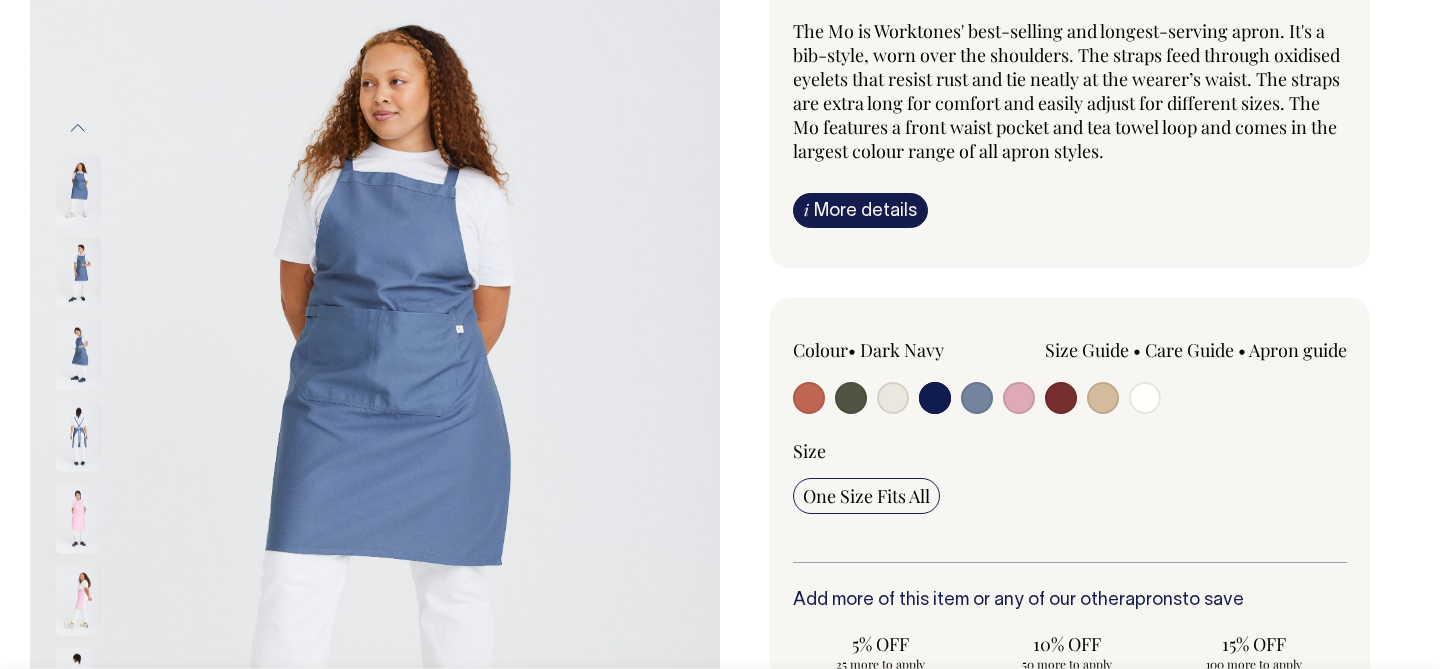 click on "Previous" at bounding box center (78, 127) 